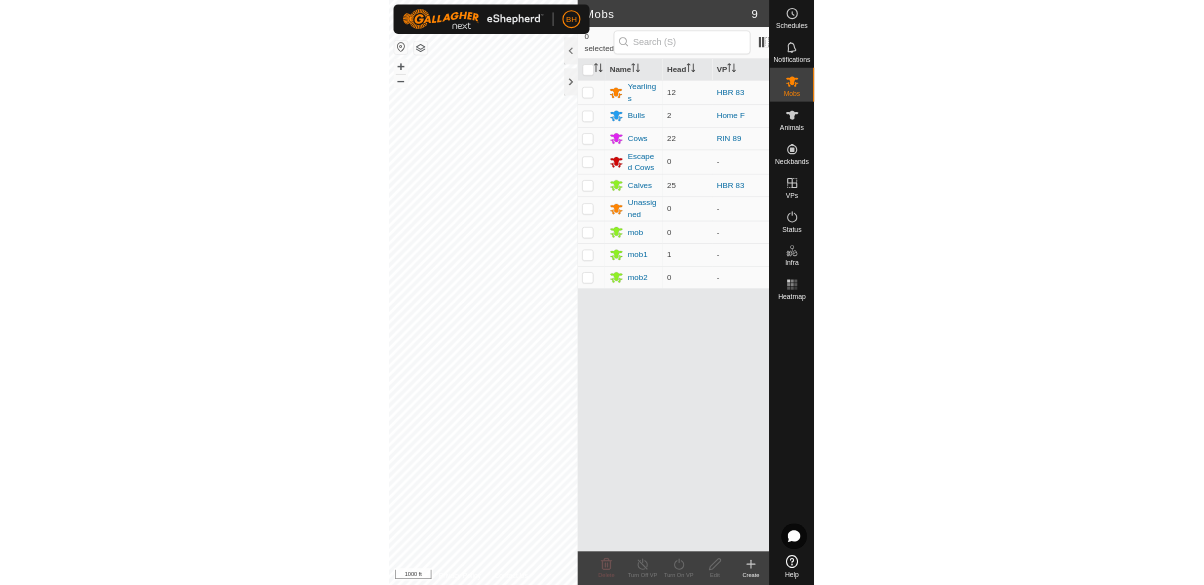 scroll, scrollTop: 0, scrollLeft: 0, axis: both 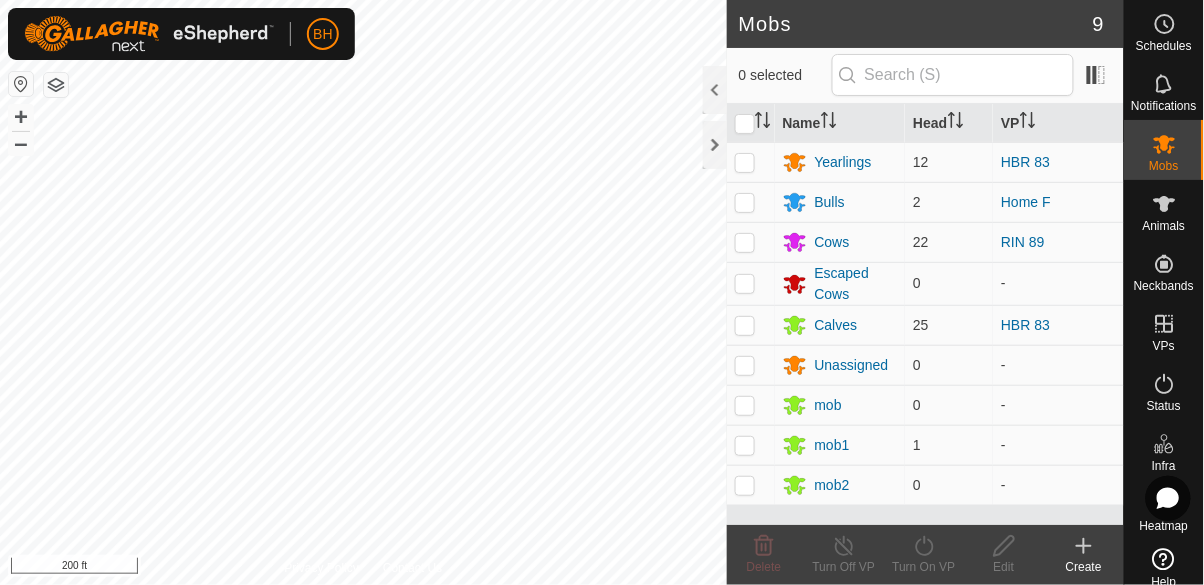 click on "VPs" at bounding box center (1164, 346) 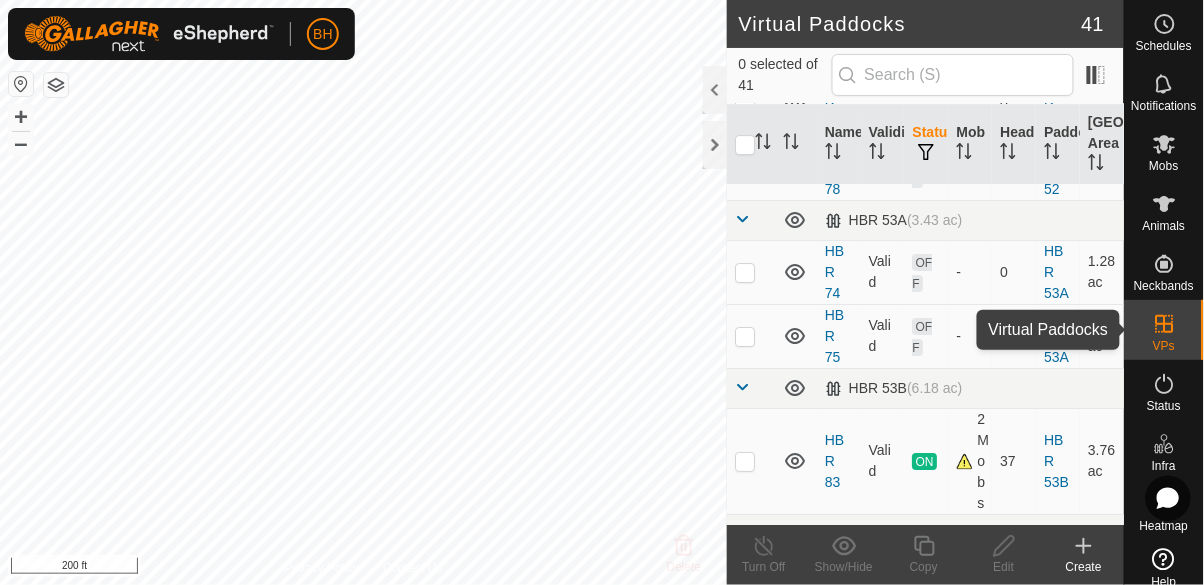 scroll, scrollTop: 1469, scrollLeft: 0, axis: vertical 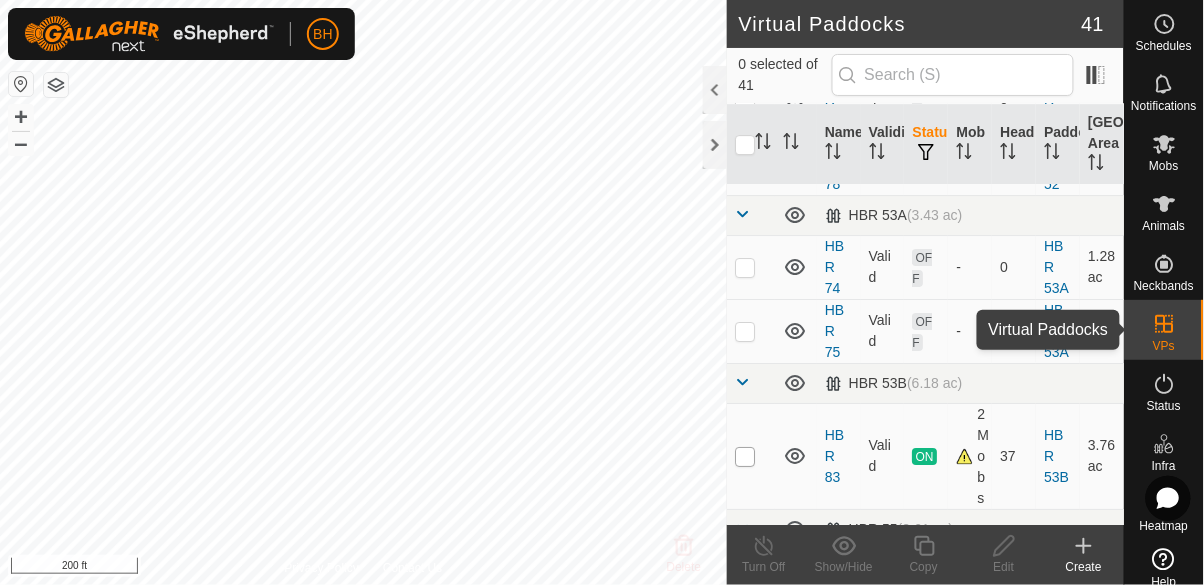click at bounding box center (745, 457) 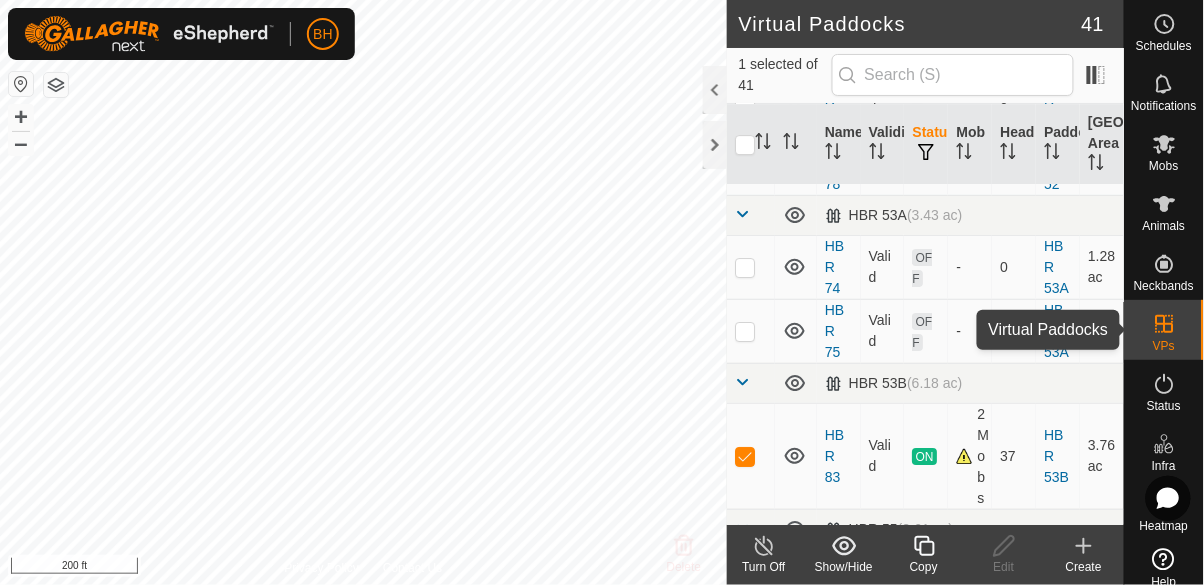 click 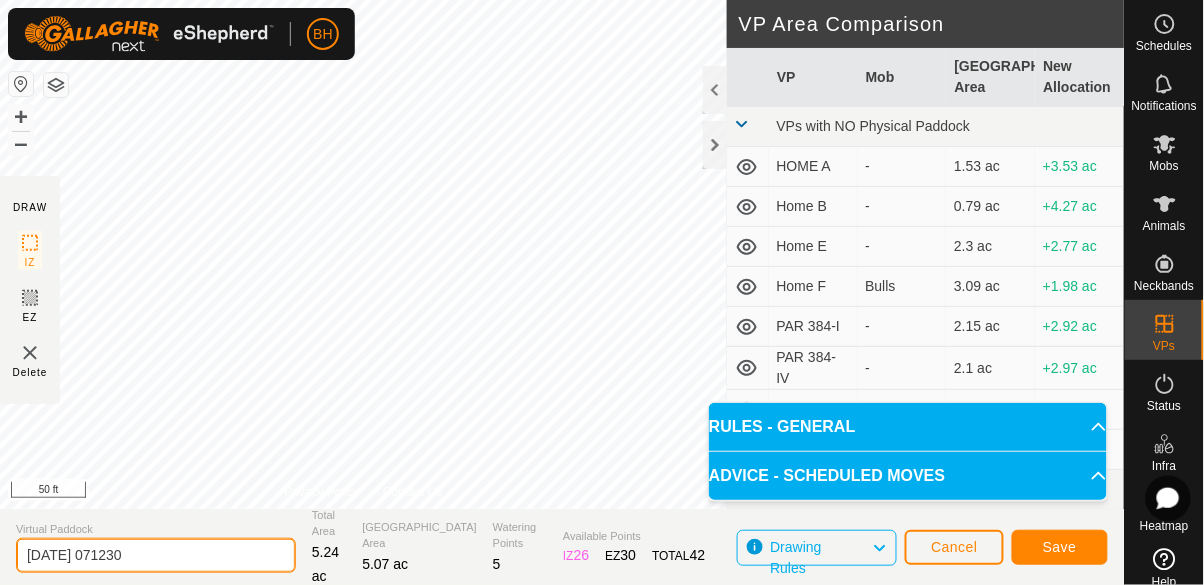 click on "[DATE] 071230" 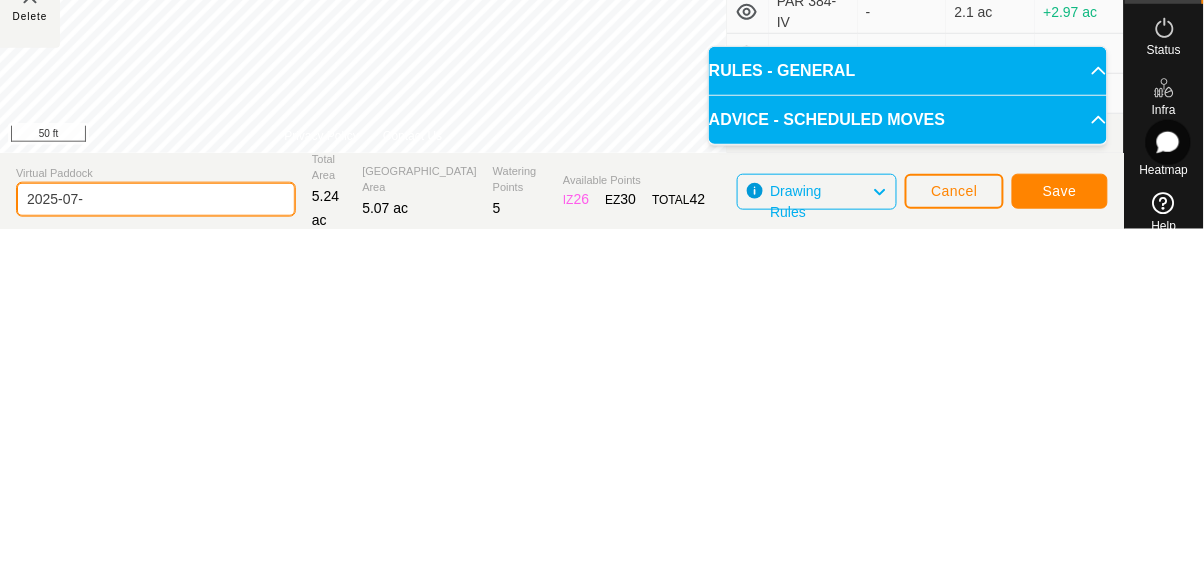 type on "2025-07" 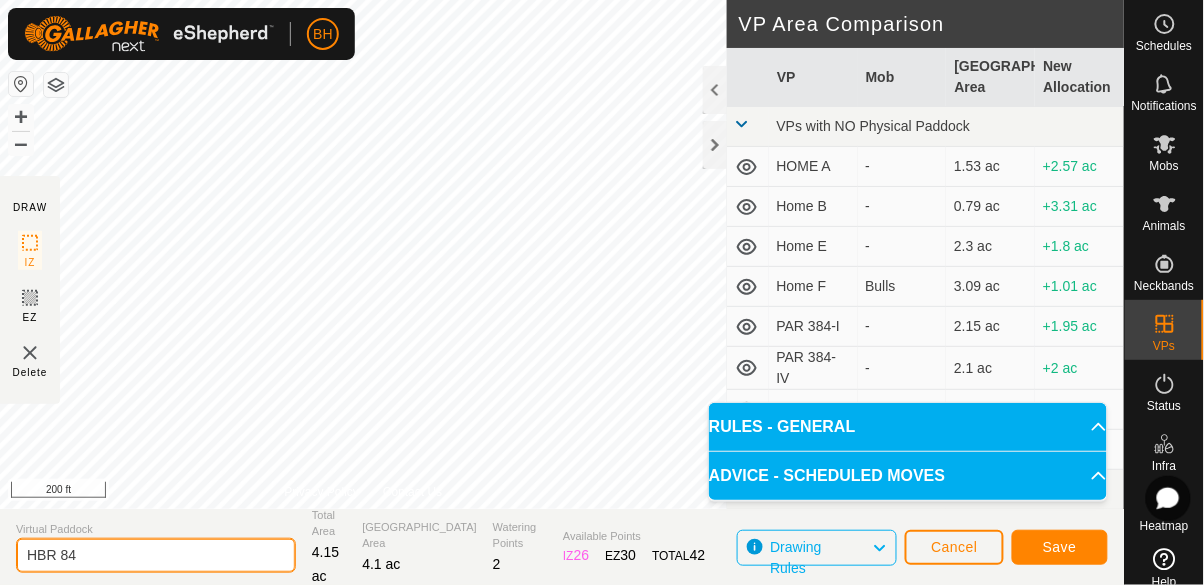 type on "HBR 84" 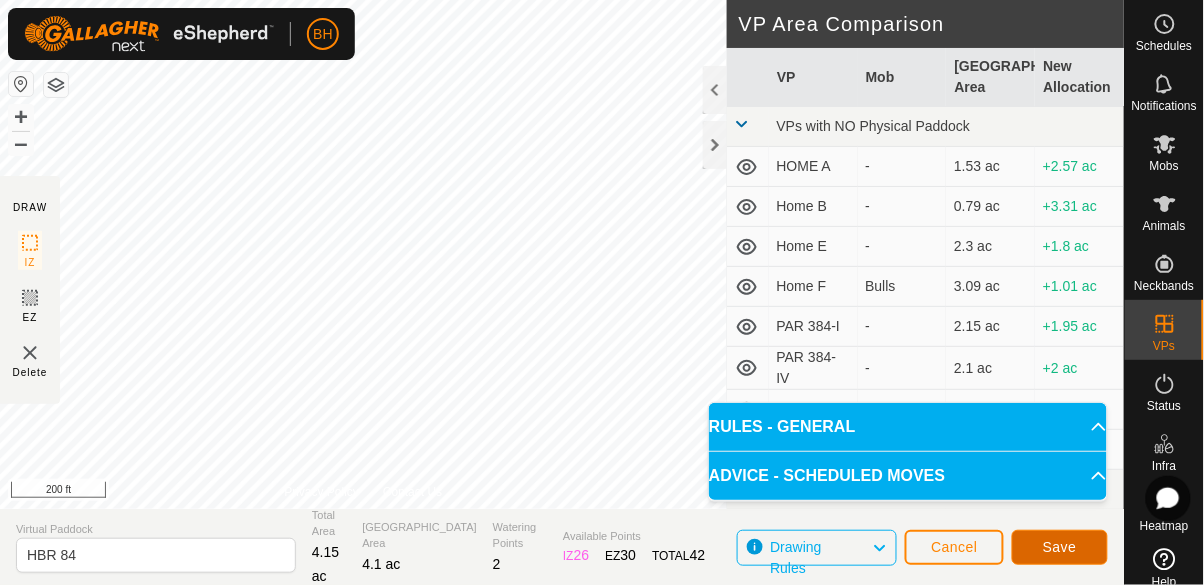 click on "Save" 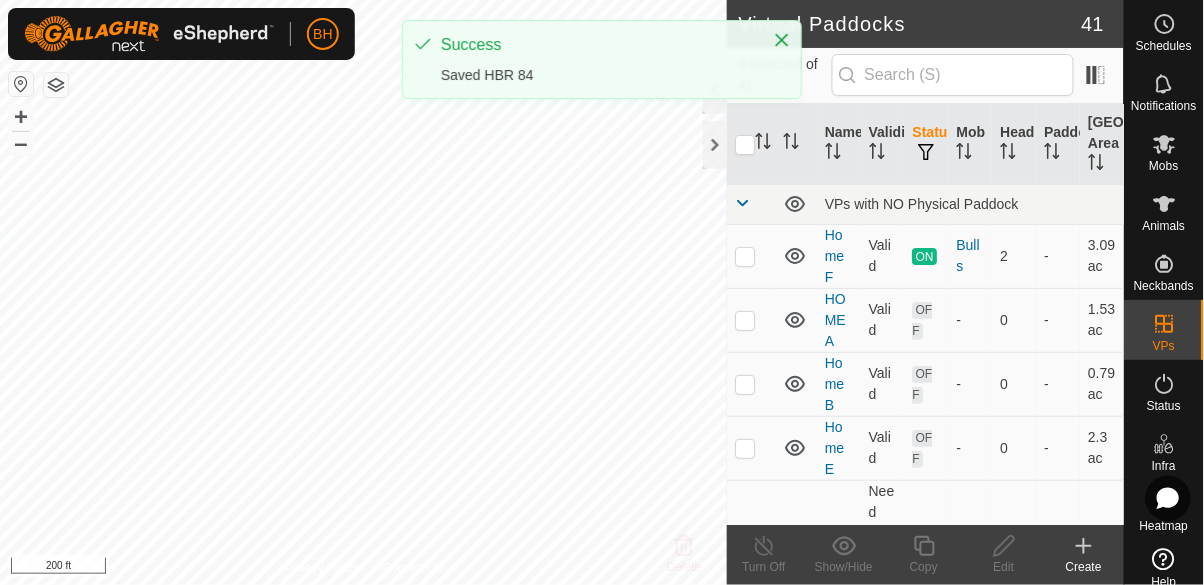 click on "Mobs" at bounding box center [1164, 166] 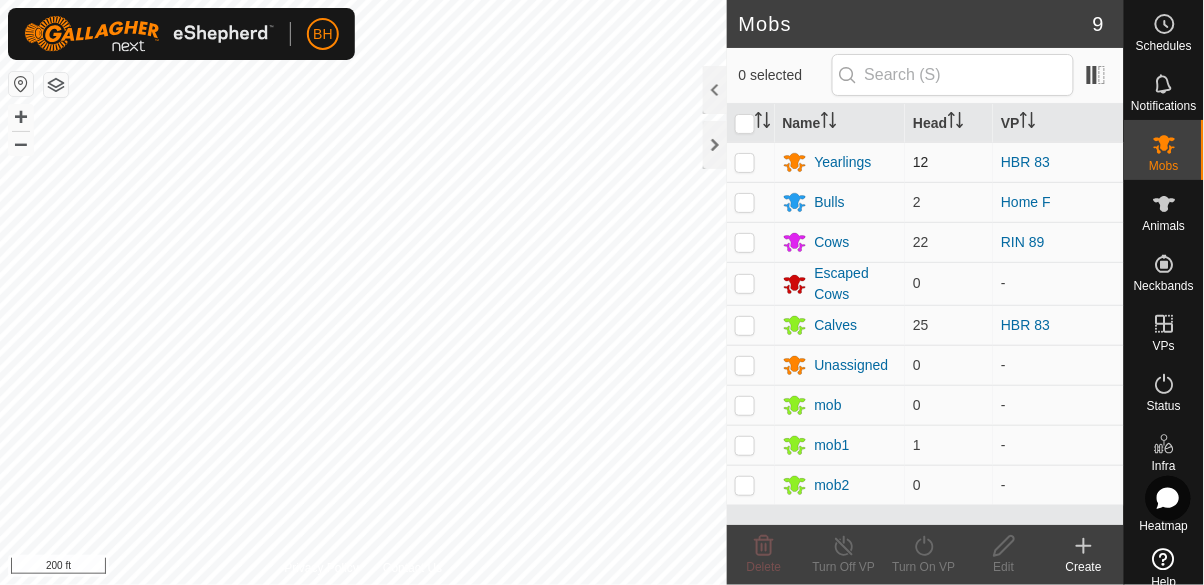 click at bounding box center [745, 162] 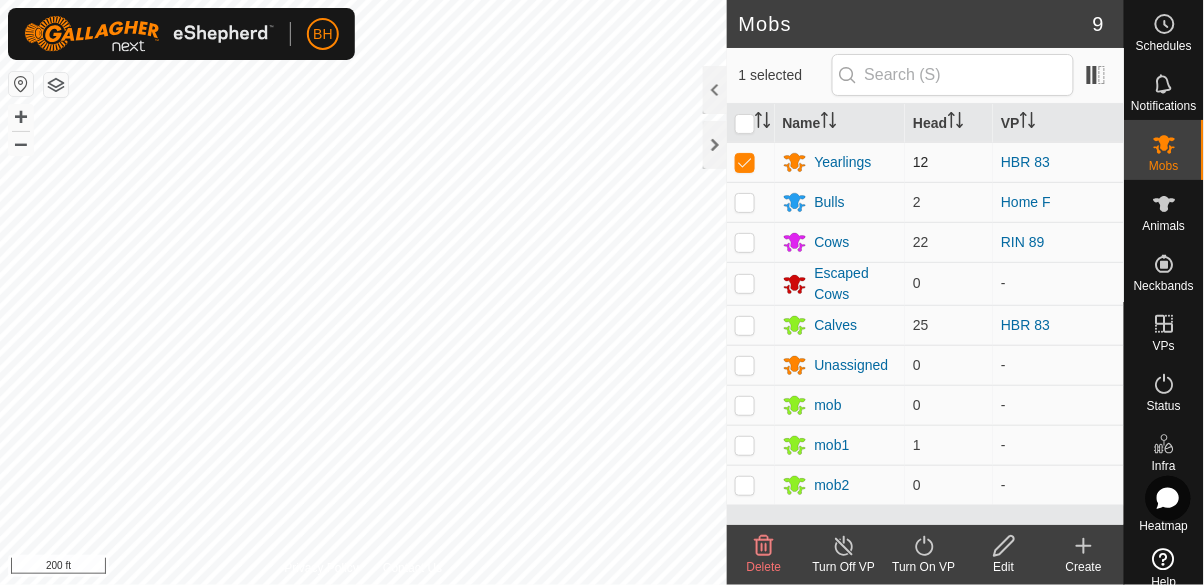 checkbox on "true" 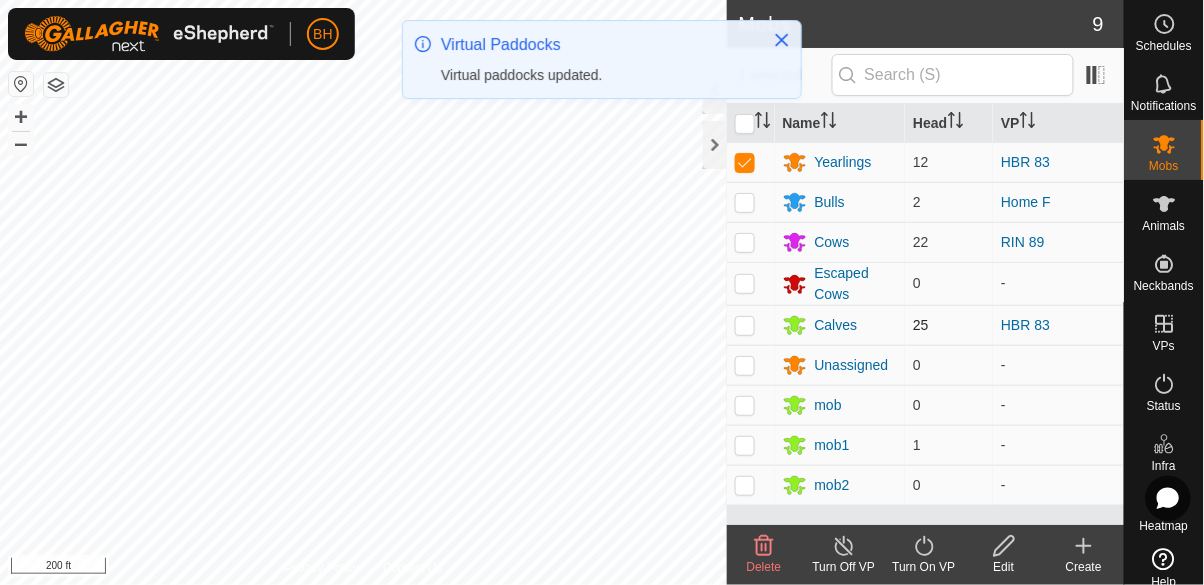 click at bounding box center (745, 325) 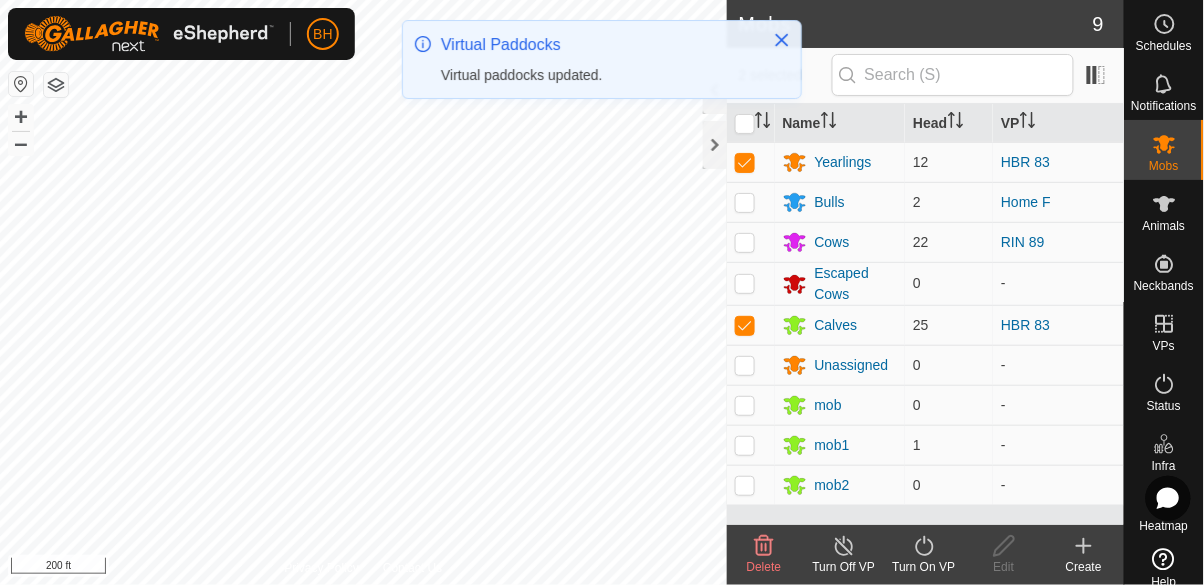 click 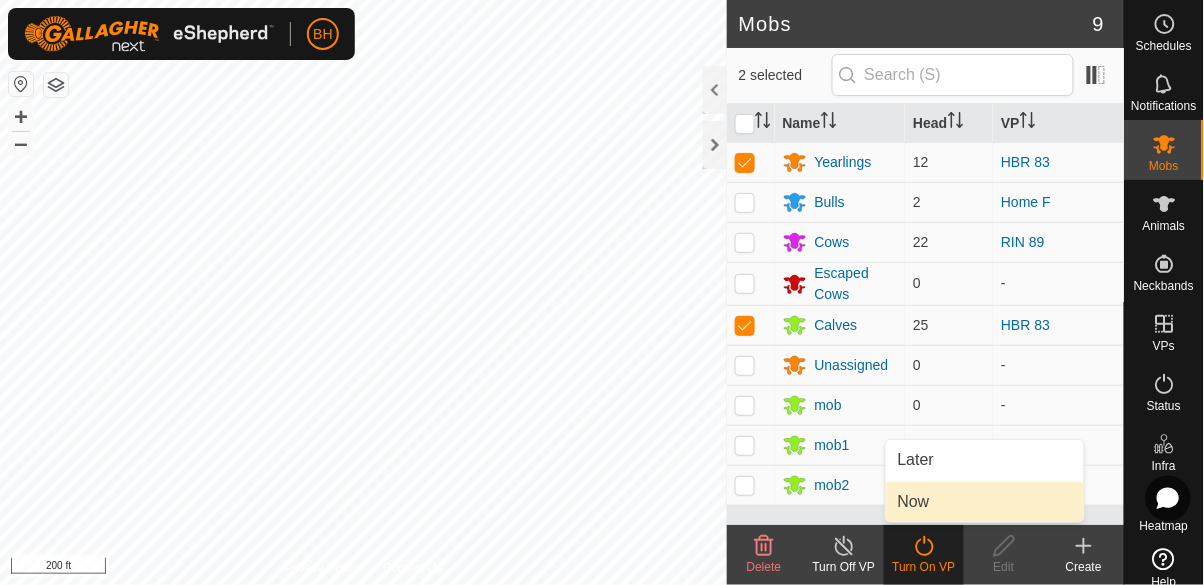 click on "Now" at bounding box center [985, 502] 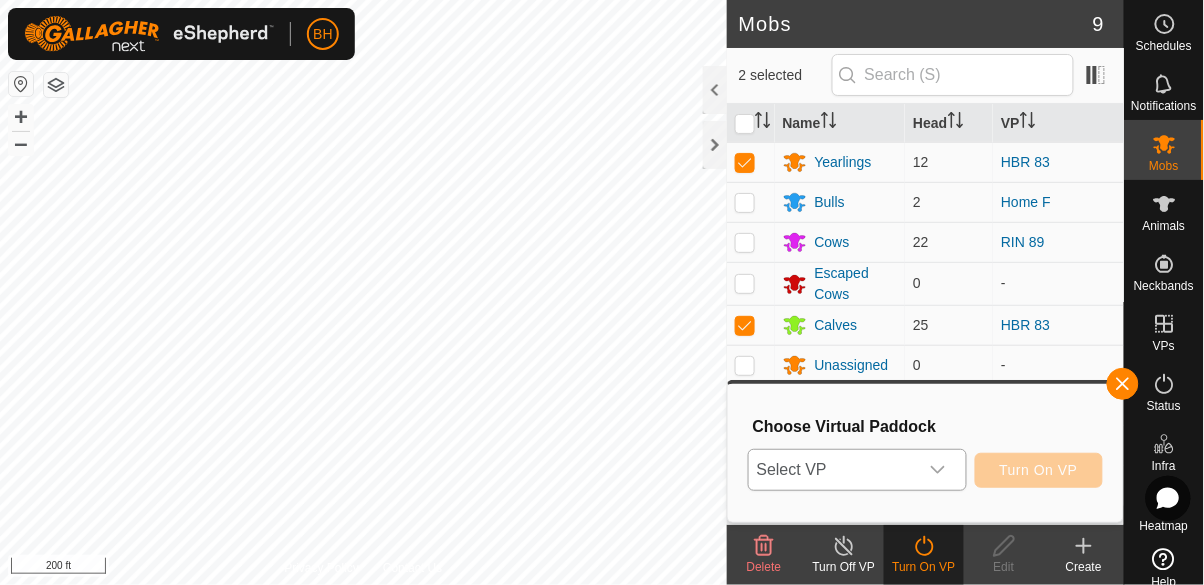 click at bounding box center [938, 470] 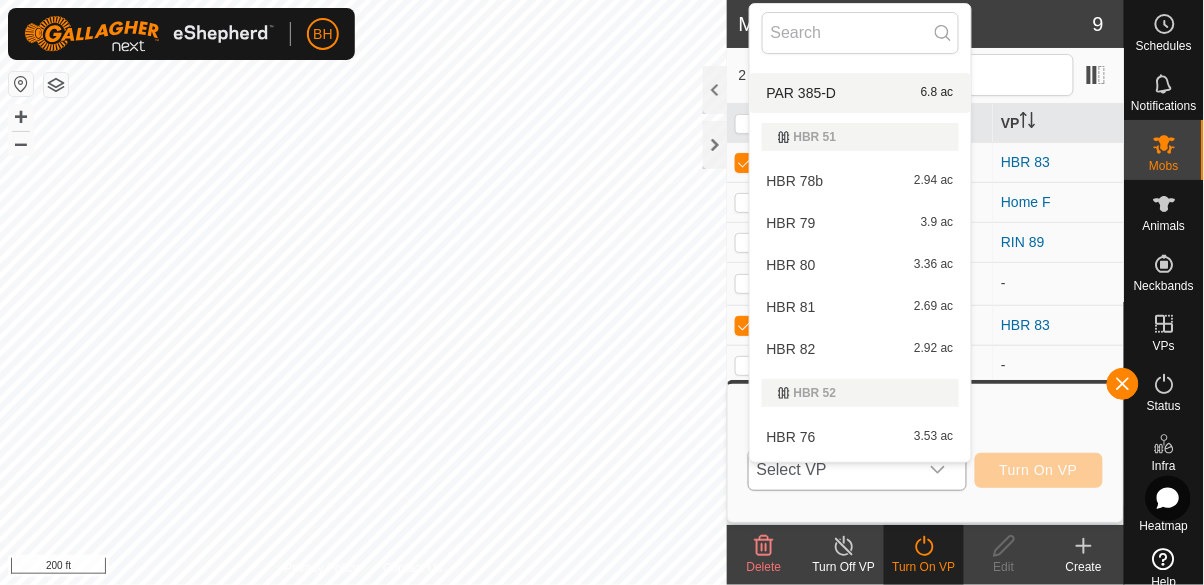 scroll, scrollTop: 344, scrollLeft: 0, axis: vertical 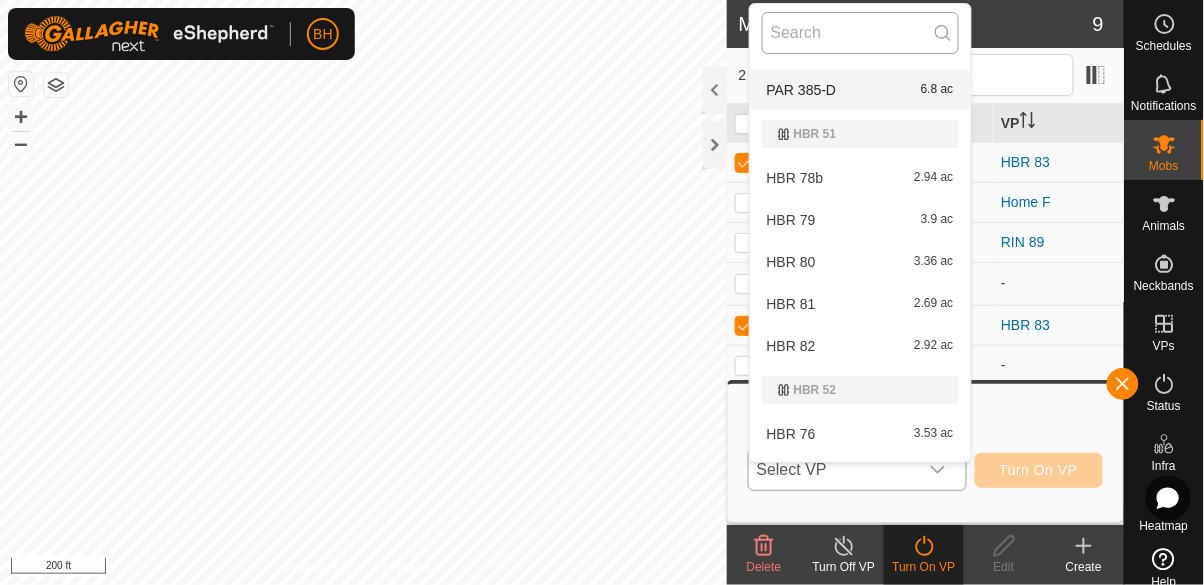 click at bounding box center (860, 33) 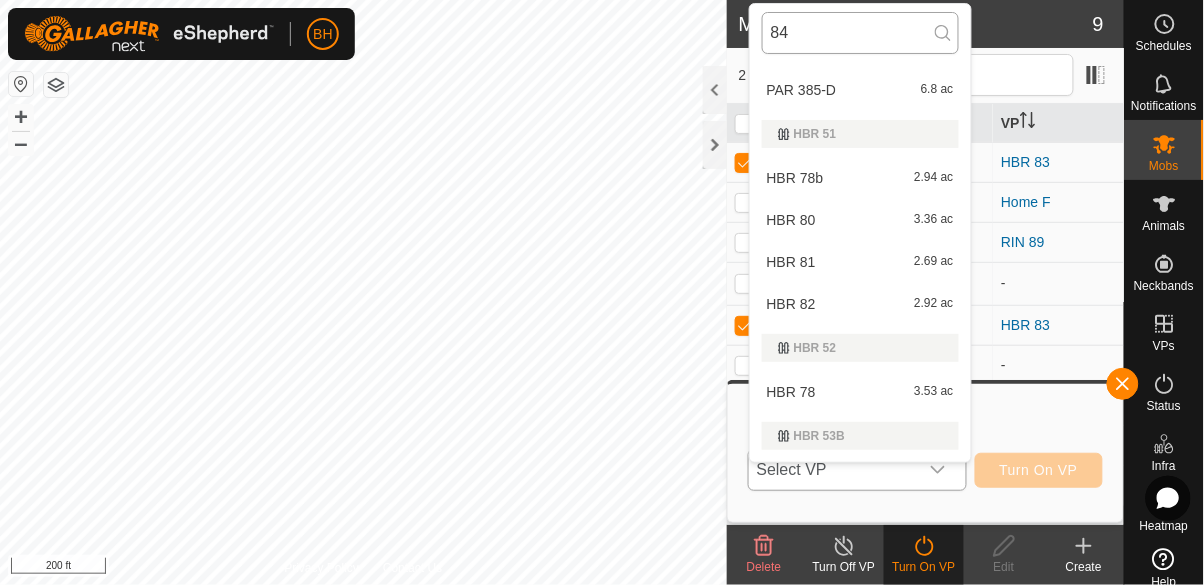 scroll, scrollTop: 0, scrollLeft: 0, axis: both 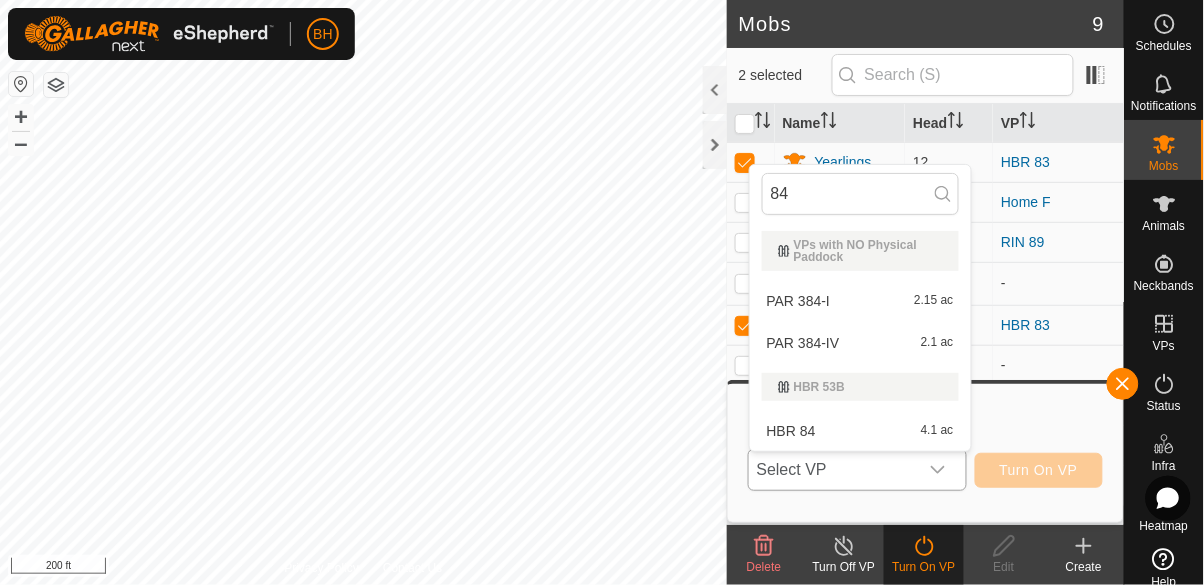type on "84" 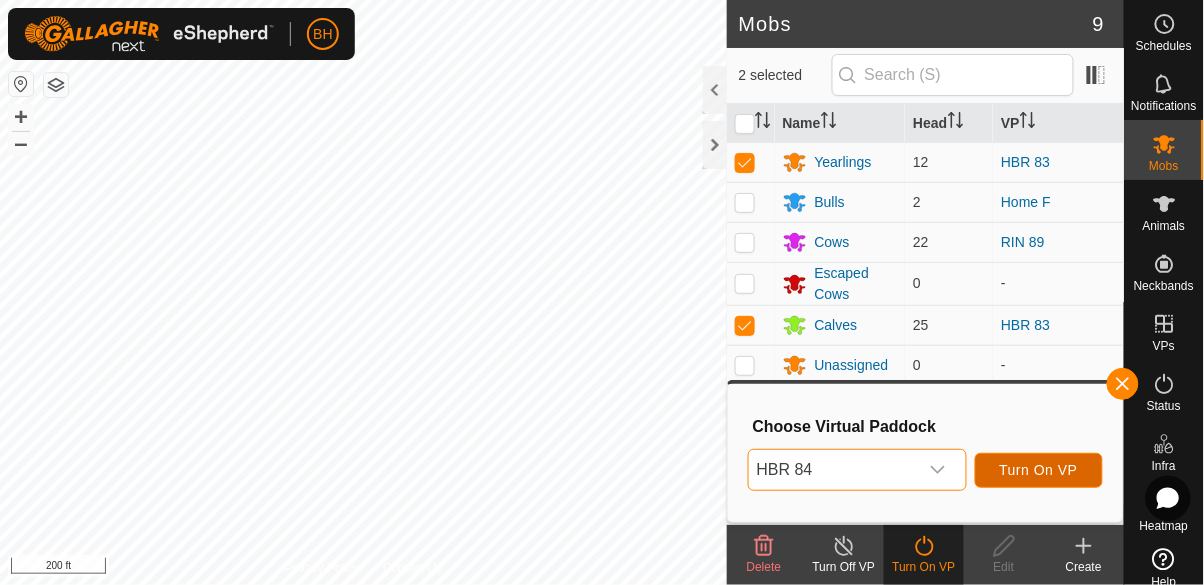click on "Turn On VP" at bounding box center [1039, 470] 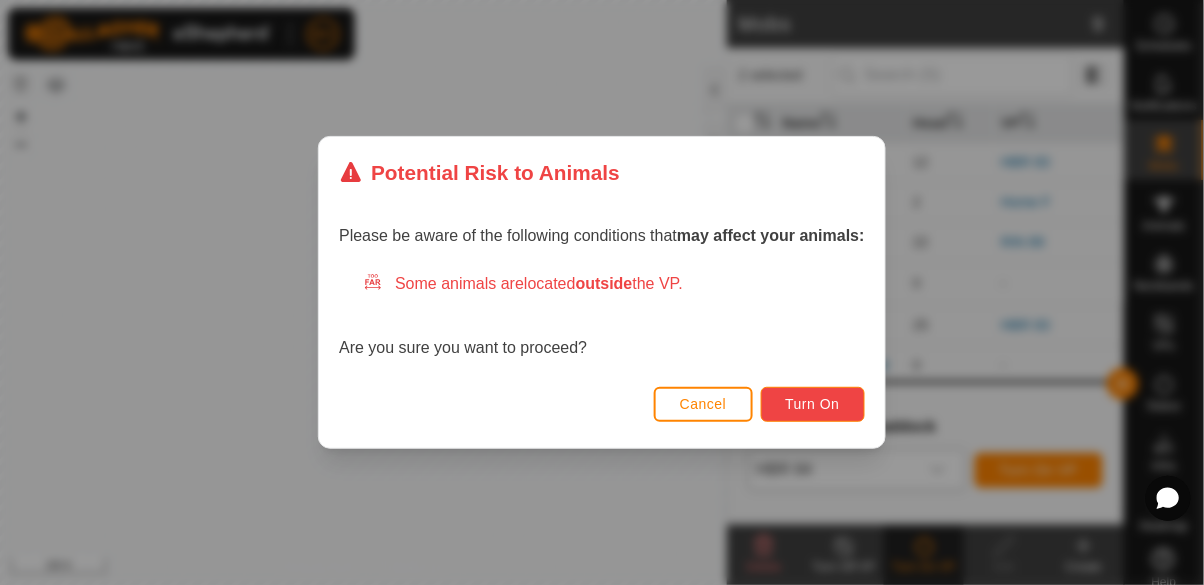 click on "Turn On" at bounding box center [813, 404] 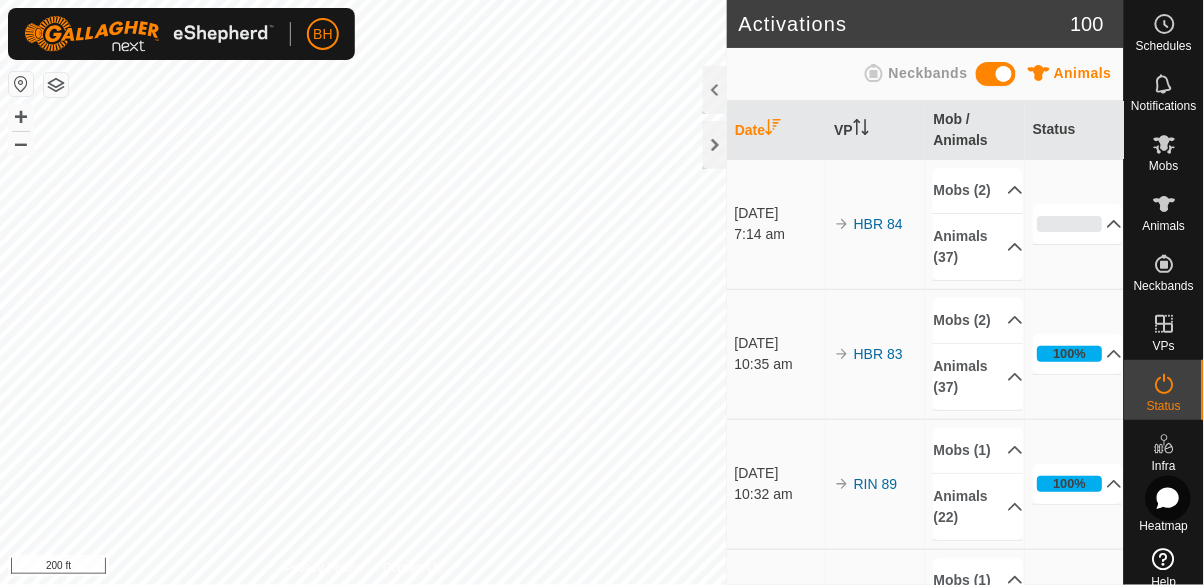 click at bounding box center [1165, 204] 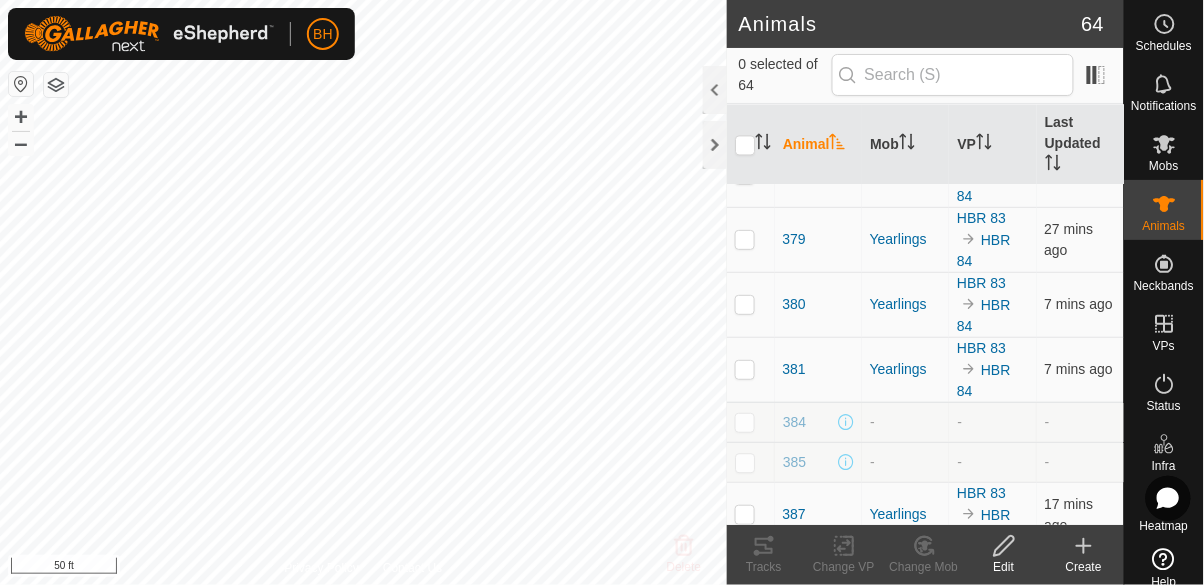 scroll, scrollTop: 960, scrollLeft: 0, axis: vertical 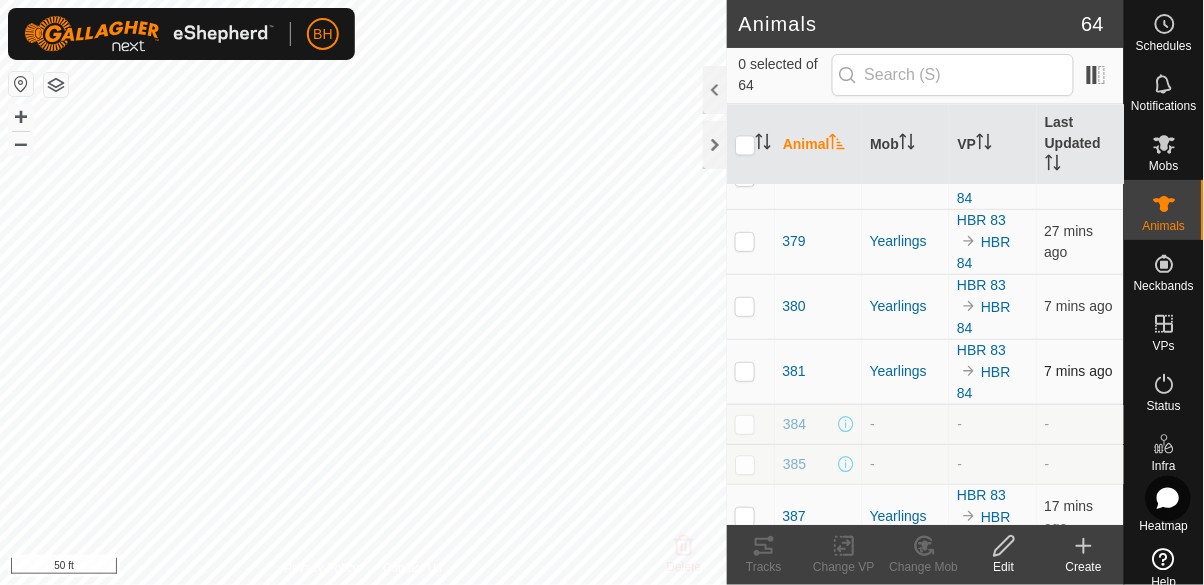 click at bounding box center [745, 371] 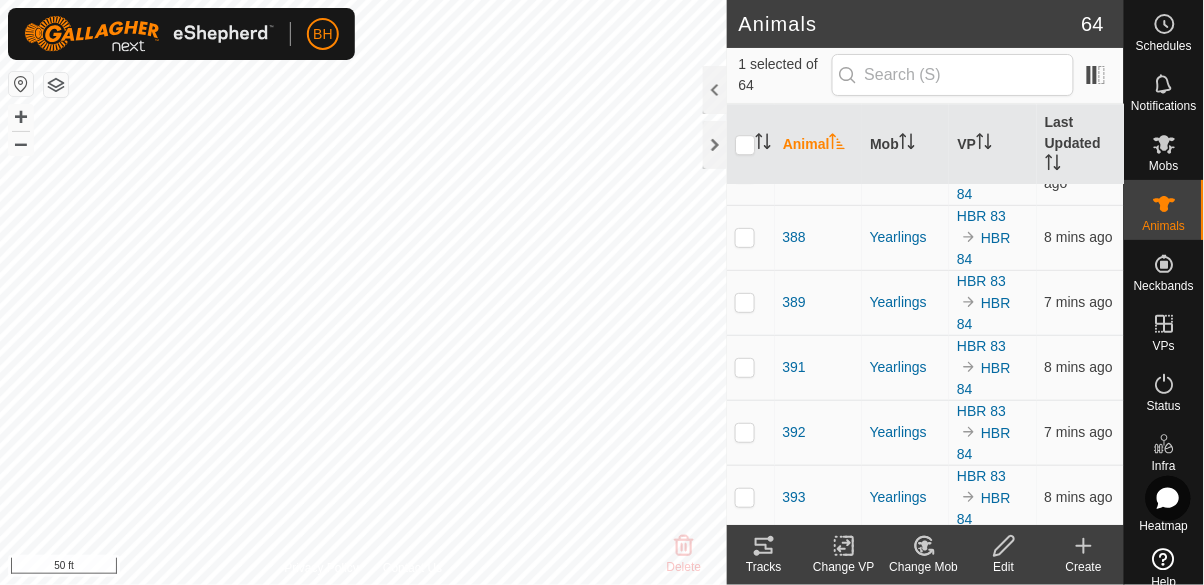 scroll, scrollTop: 1303, scrollLeft: 0, axis: vertical 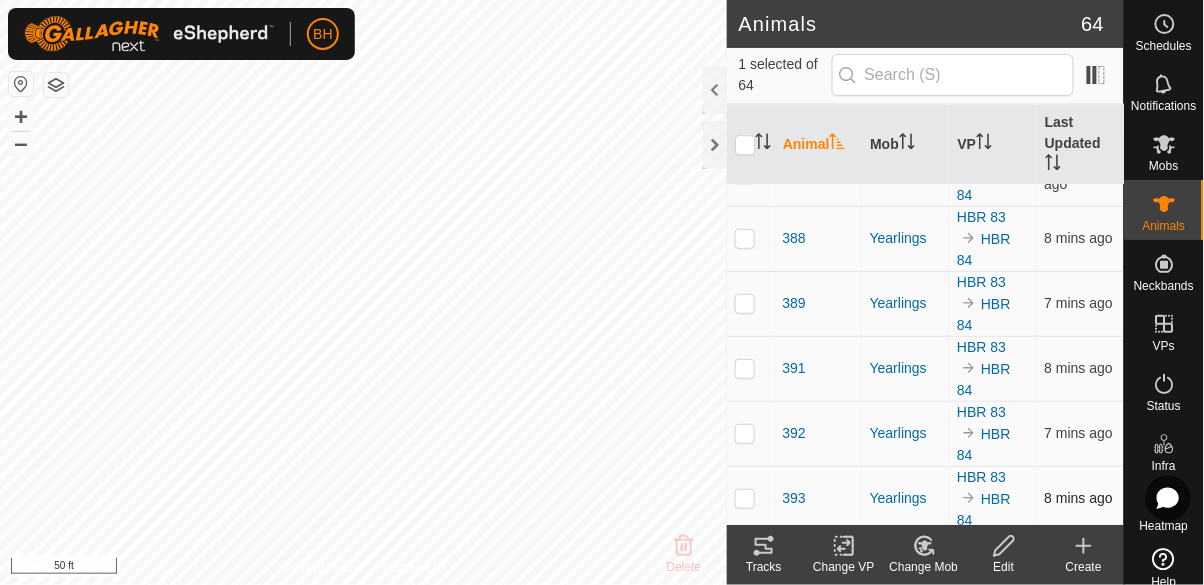 click at bounding box center [745, 498] 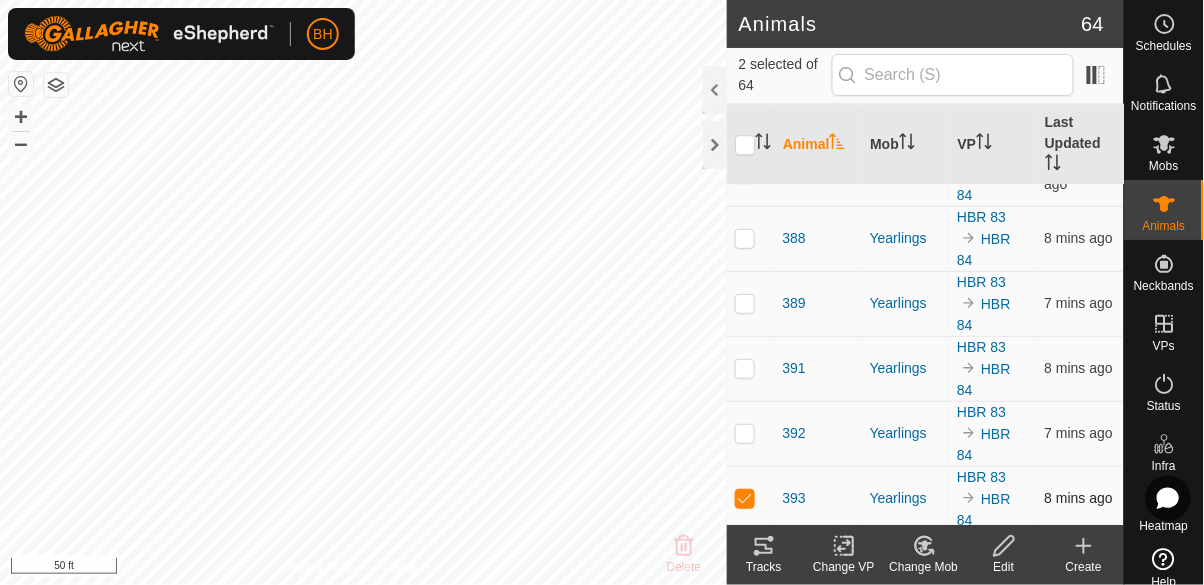 checkbox on "true" 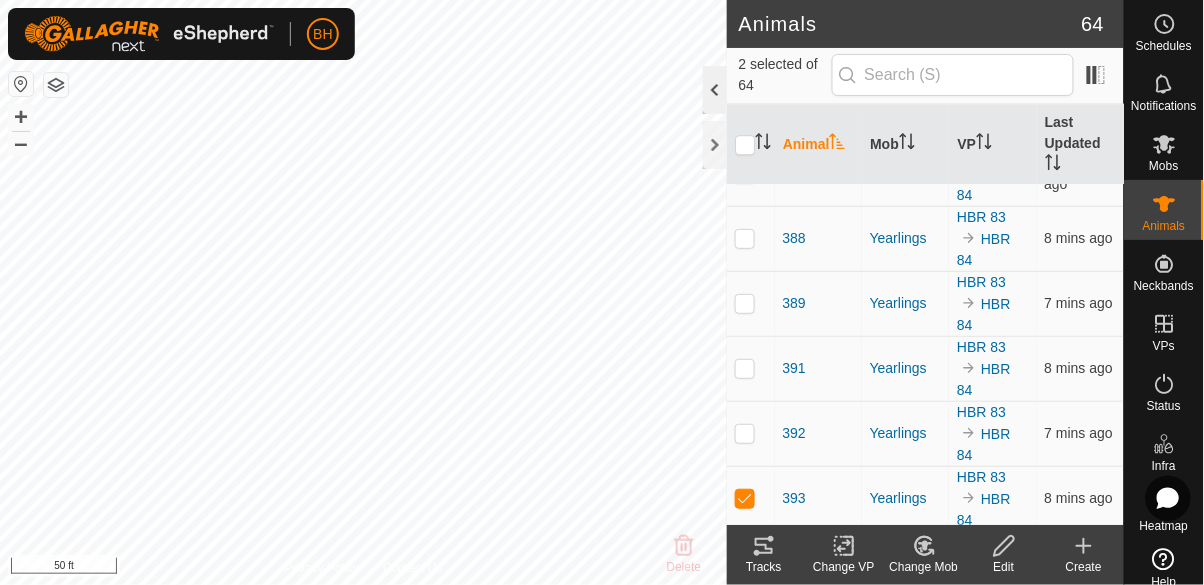 click 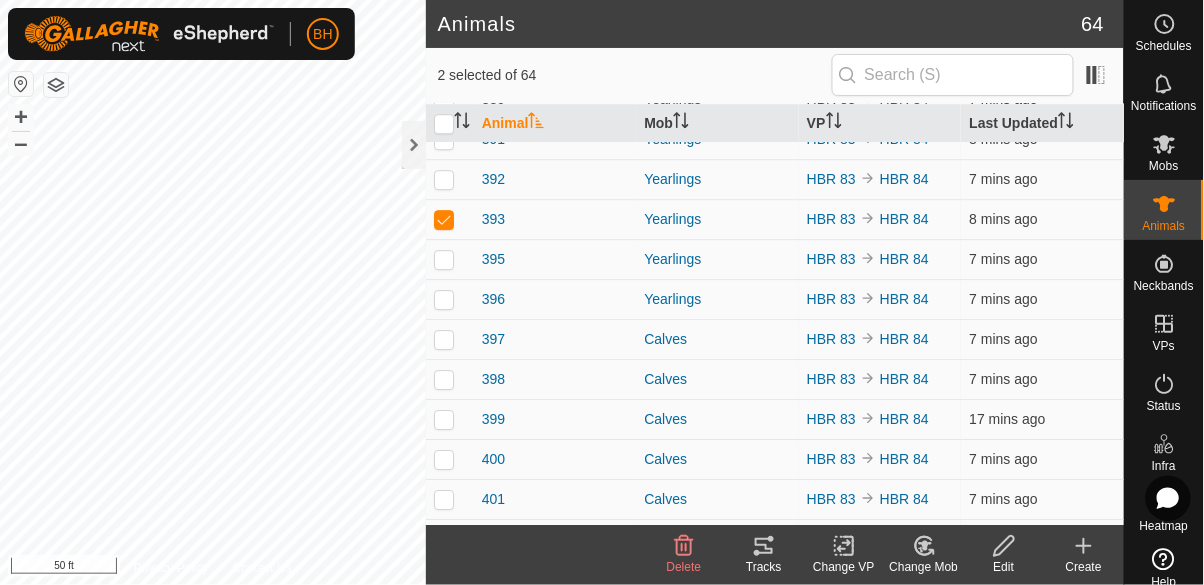 click 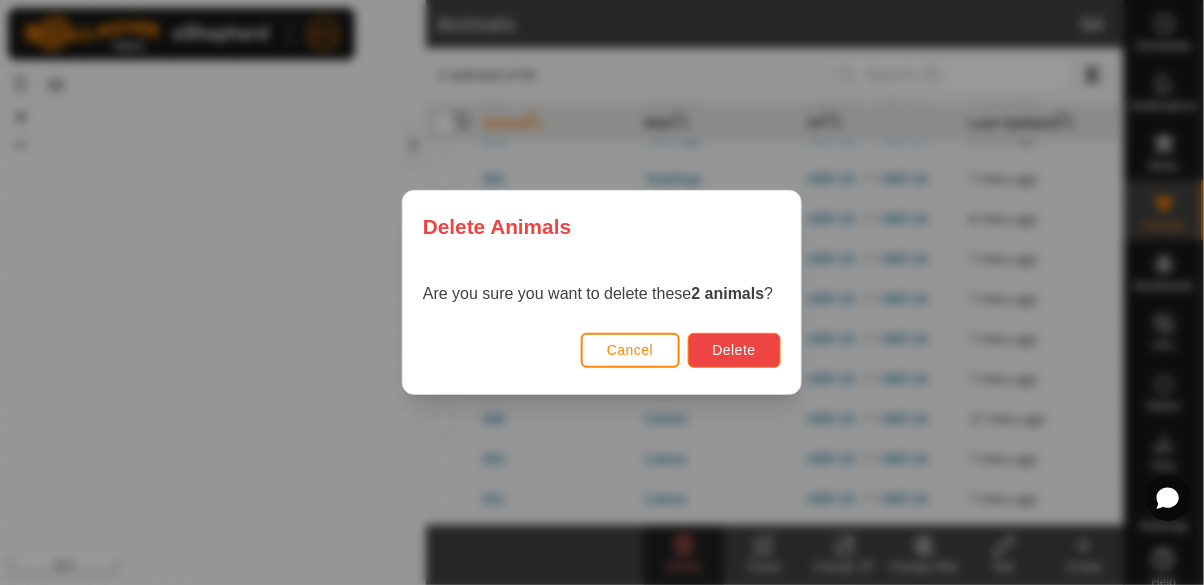 click on "Delete" at bounding box center [734, 350] 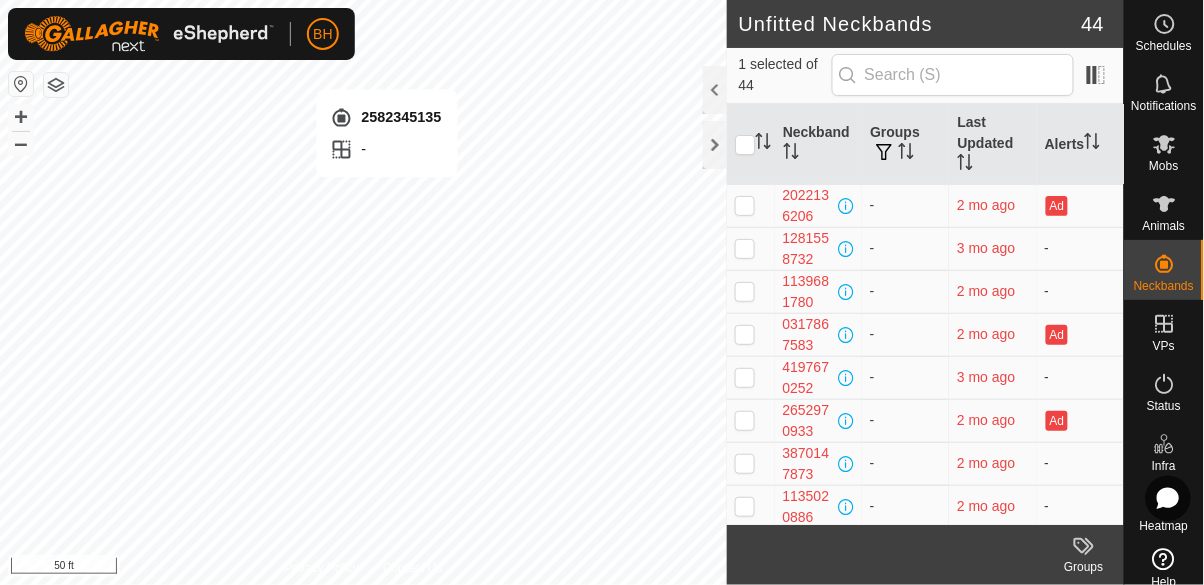 checkbox on "true" 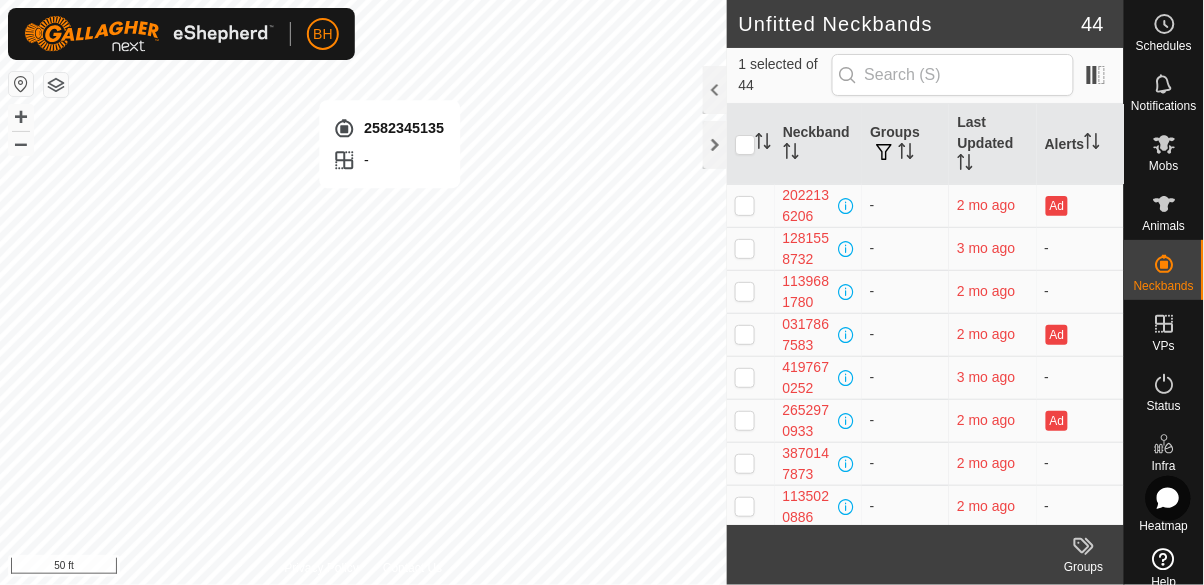 checkbox on "false" 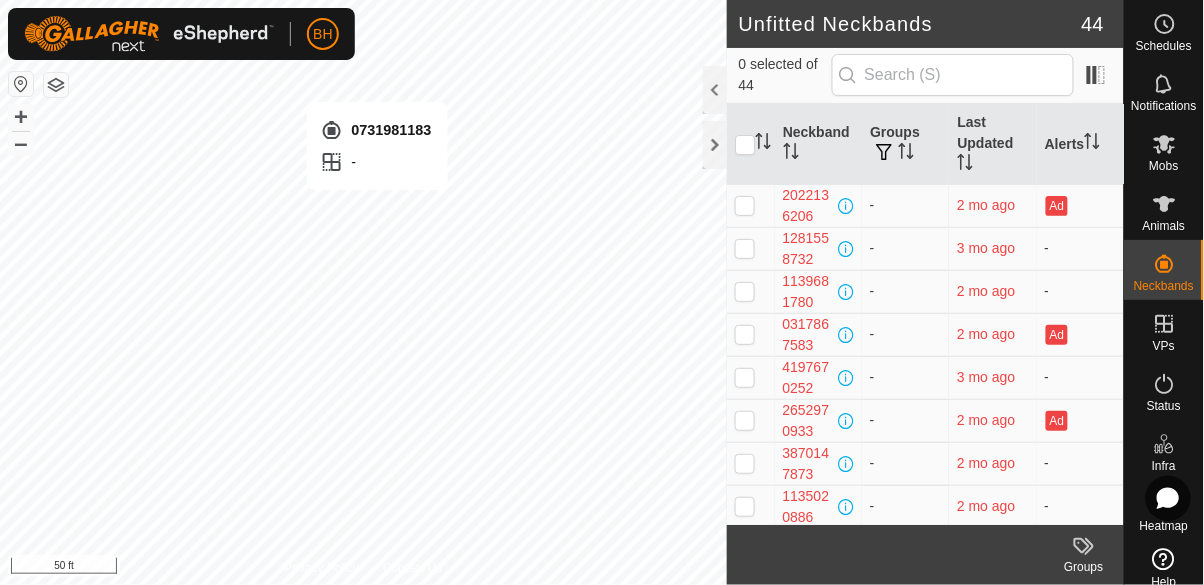checkbox on "true" 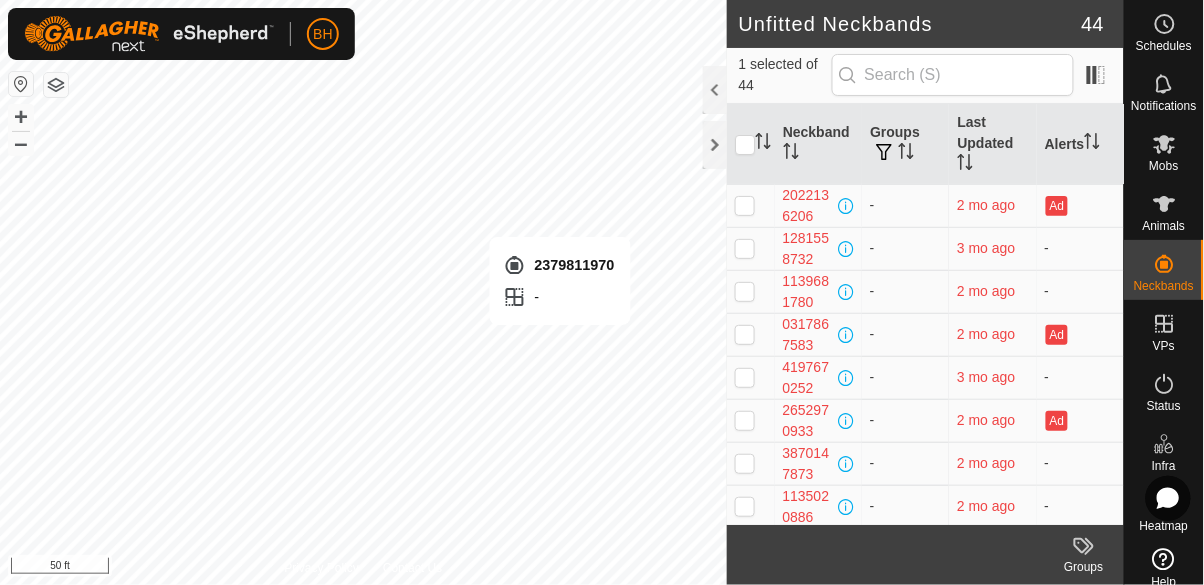 checkbox on "false" 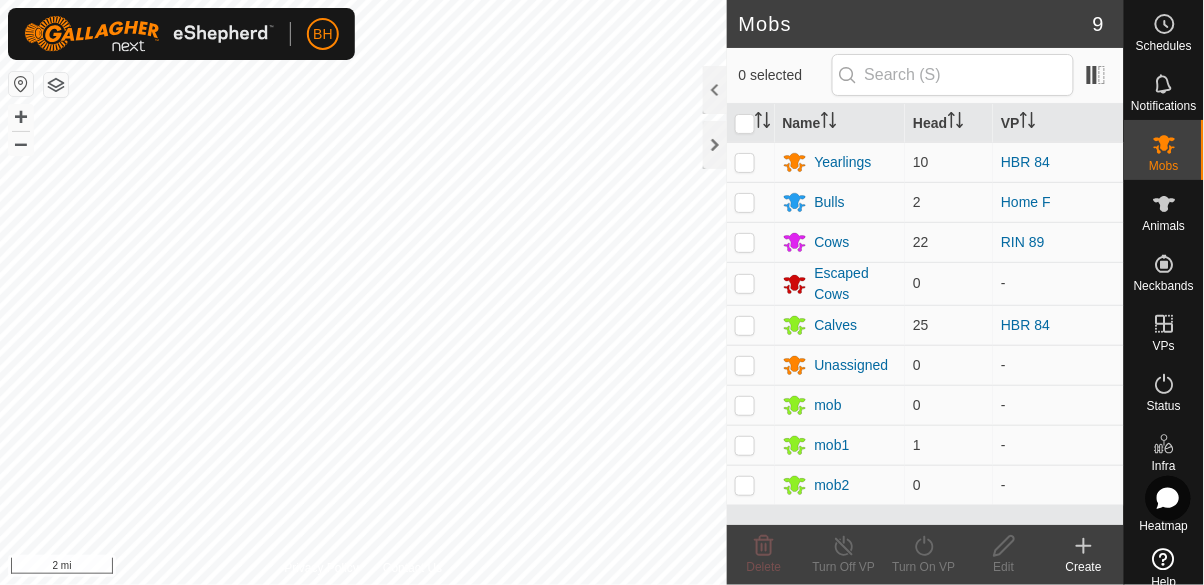 scroll, scrollTop: 0, scrollLeft: 0, axis: both 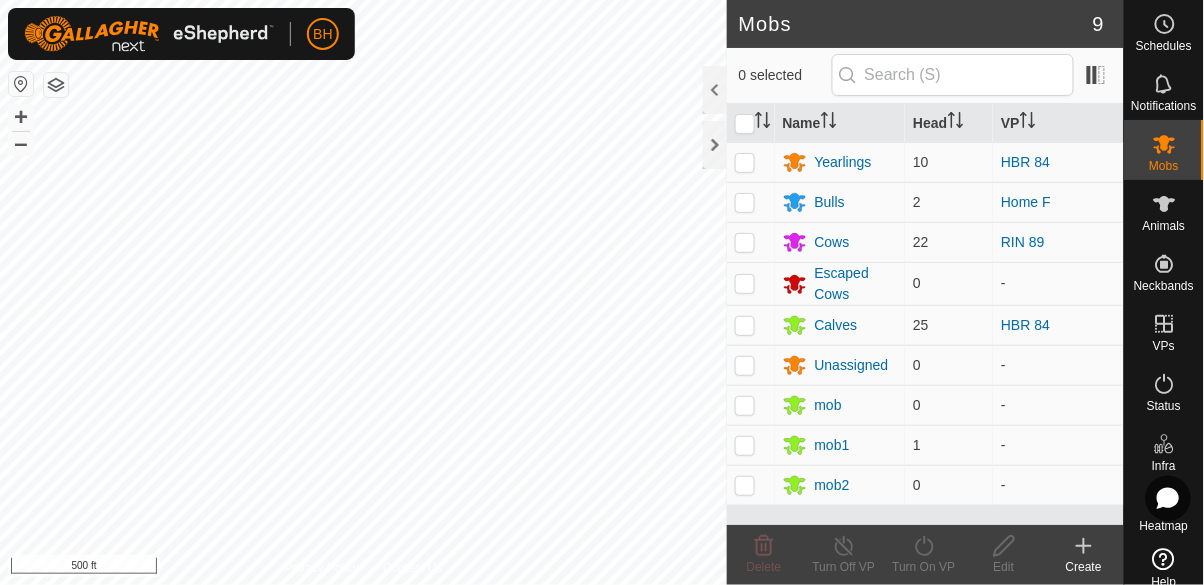 click 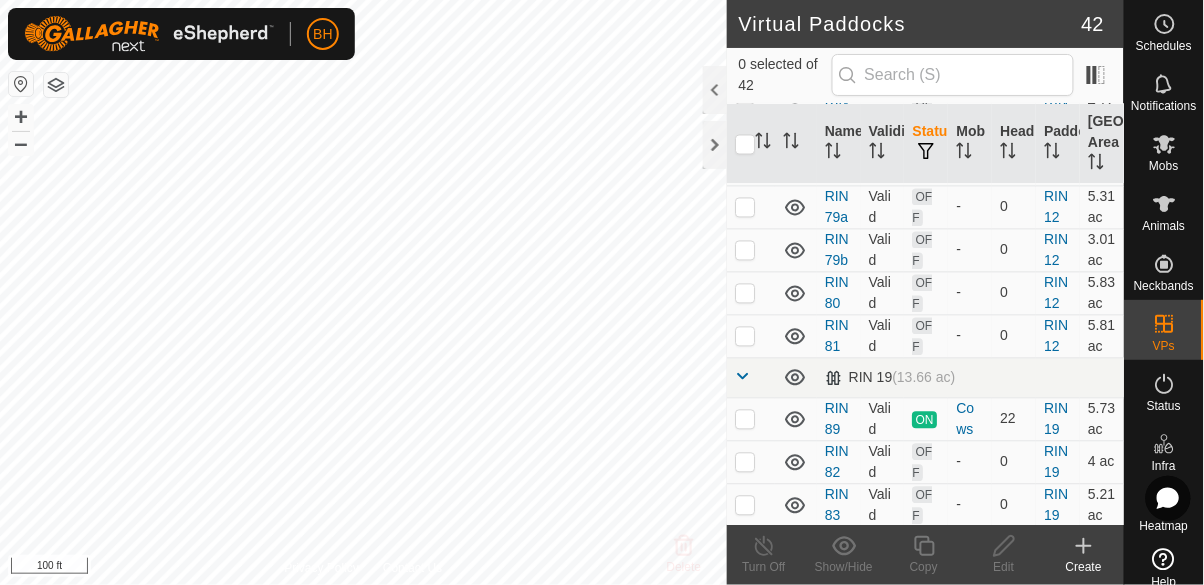 scroll, scrollTop: 2555, scrollLeft: 0, axis: vertical 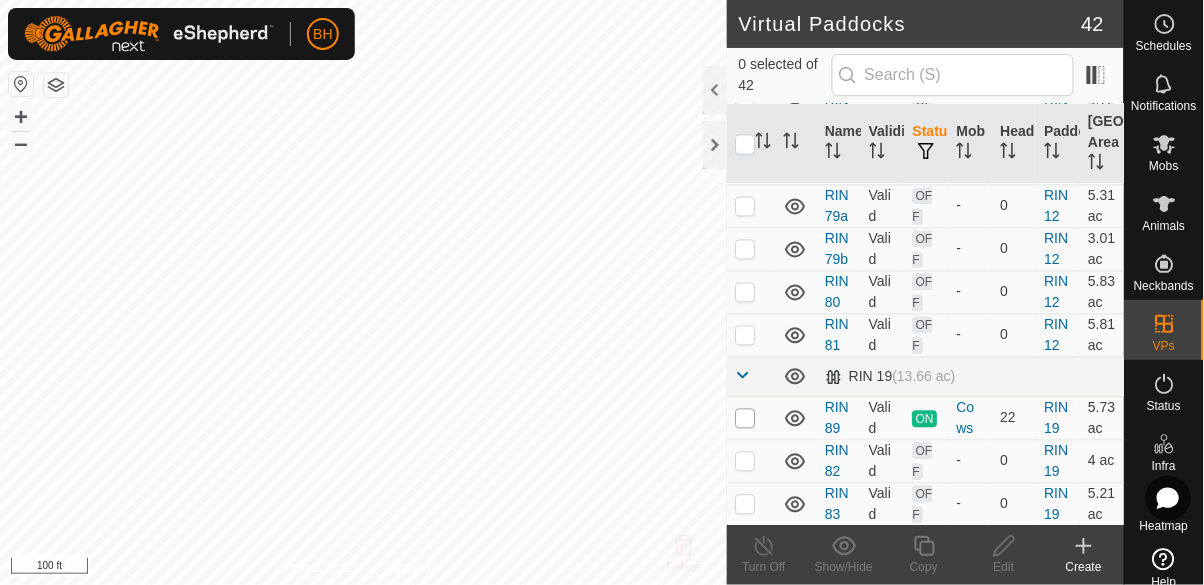 click at bounding box center [745, 419] 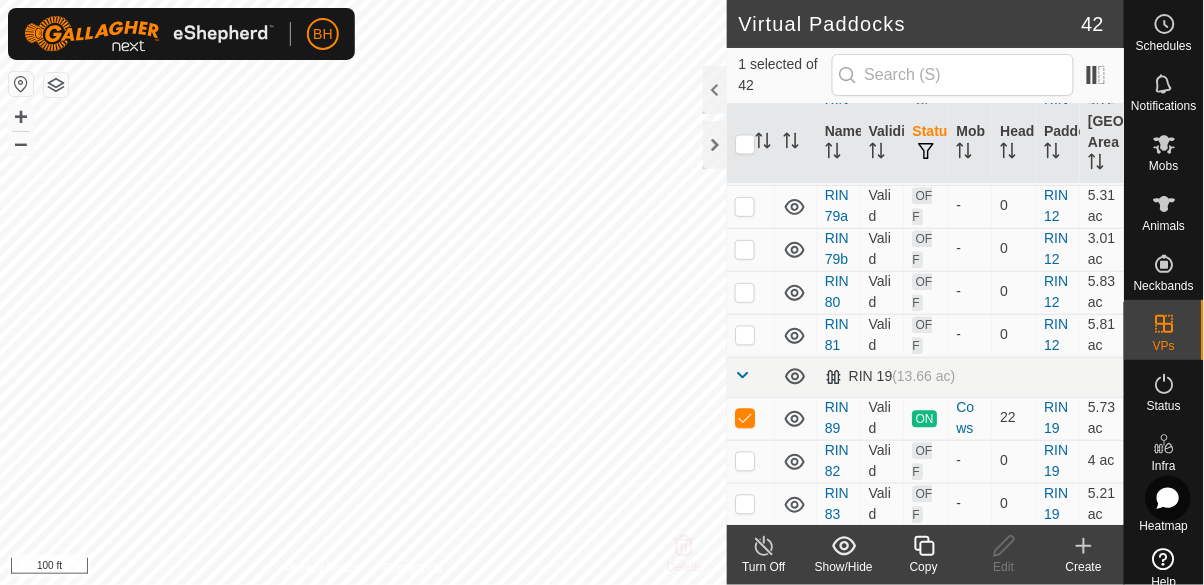 click on "Copy" 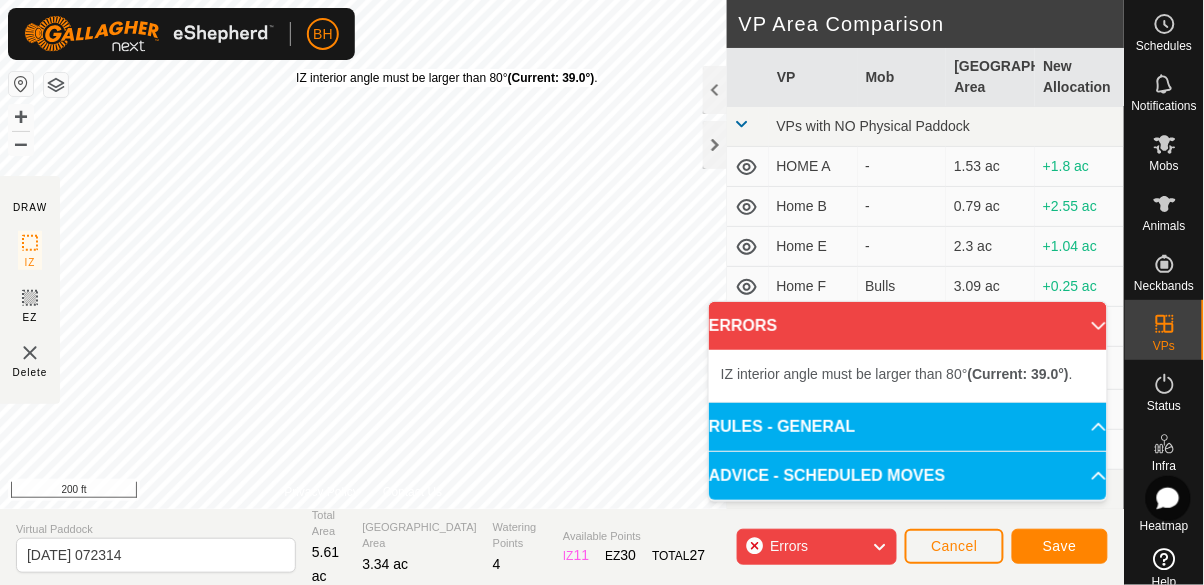click on "IZ interior angle must be larger than 80°  (Current: 39.0°) ." at bounding box center [447, 78] 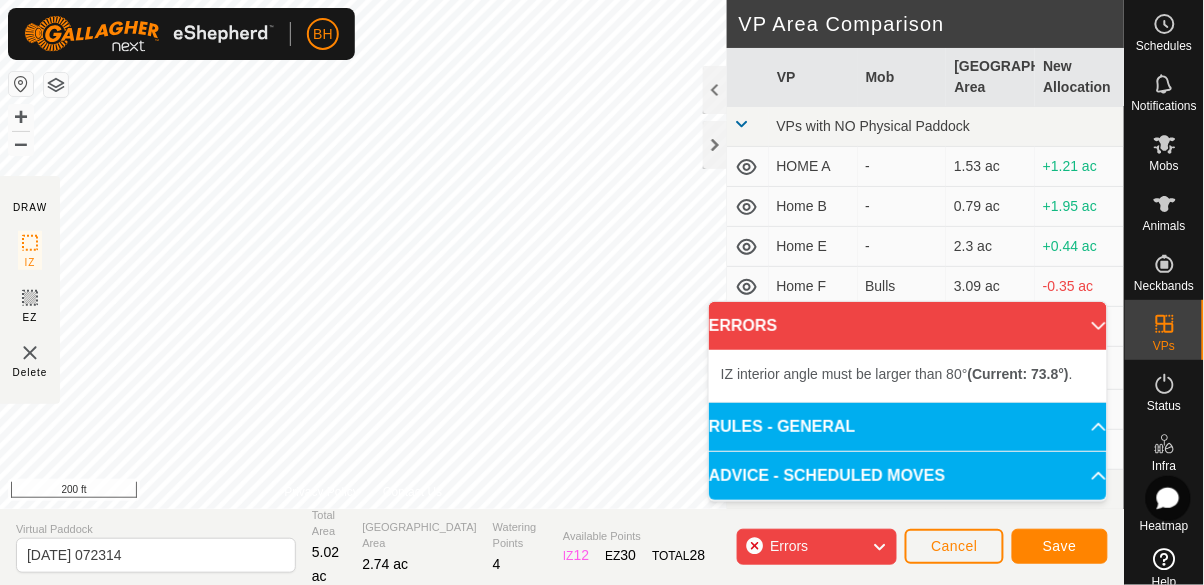 click on "IZ interior angle must be larger than 80°  (Current: 73.8°) ." at bounding box center (291, 100) 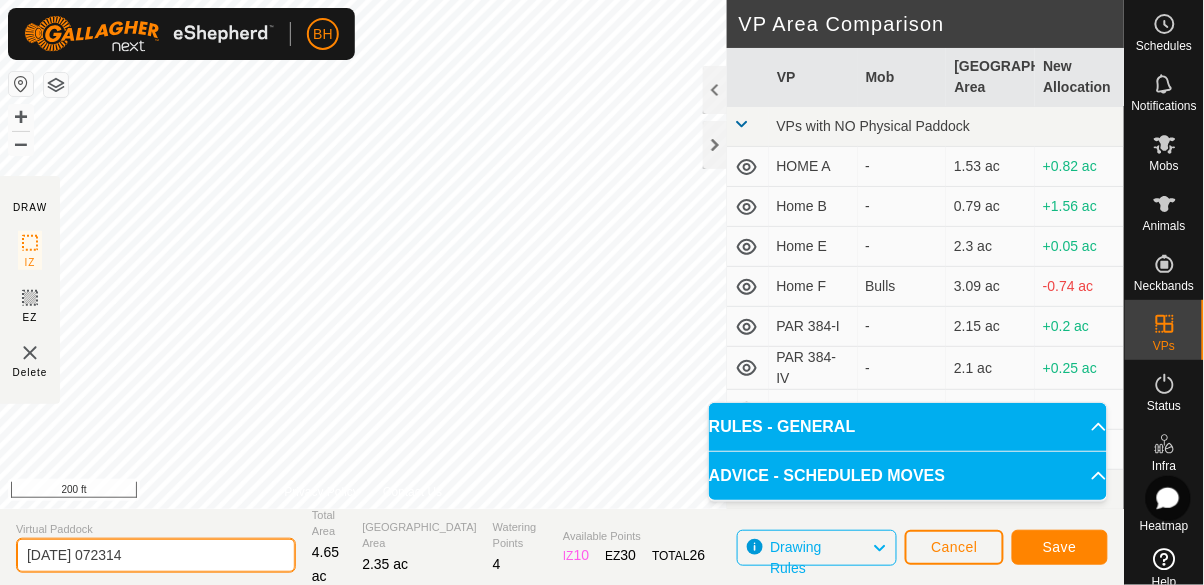 click on "2025-07-22 072314" 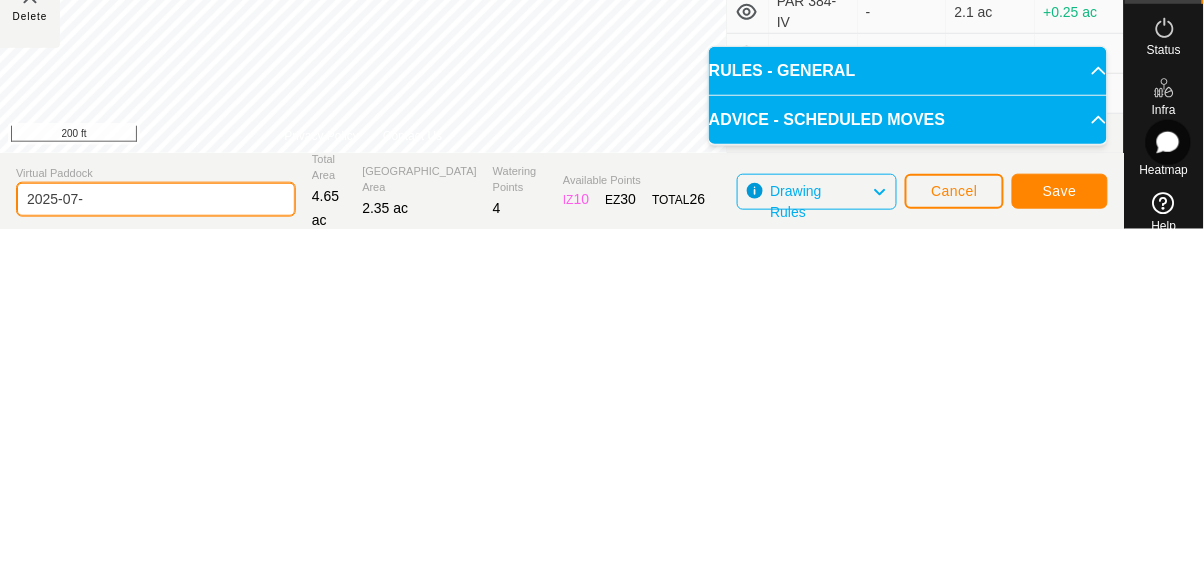 type on "2025-07" 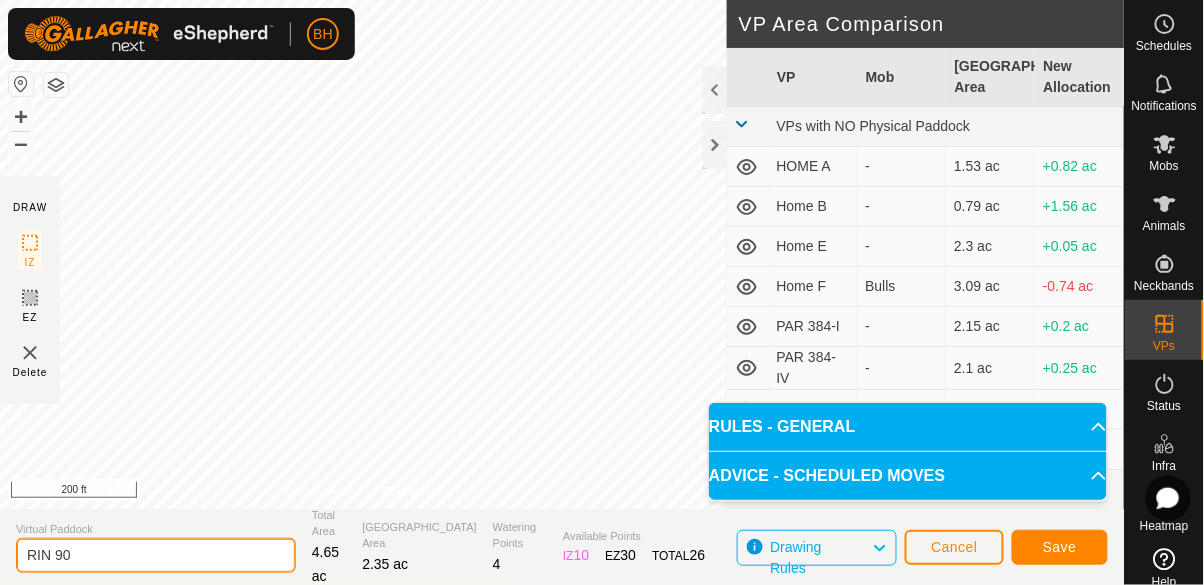 type on "RIN 90" 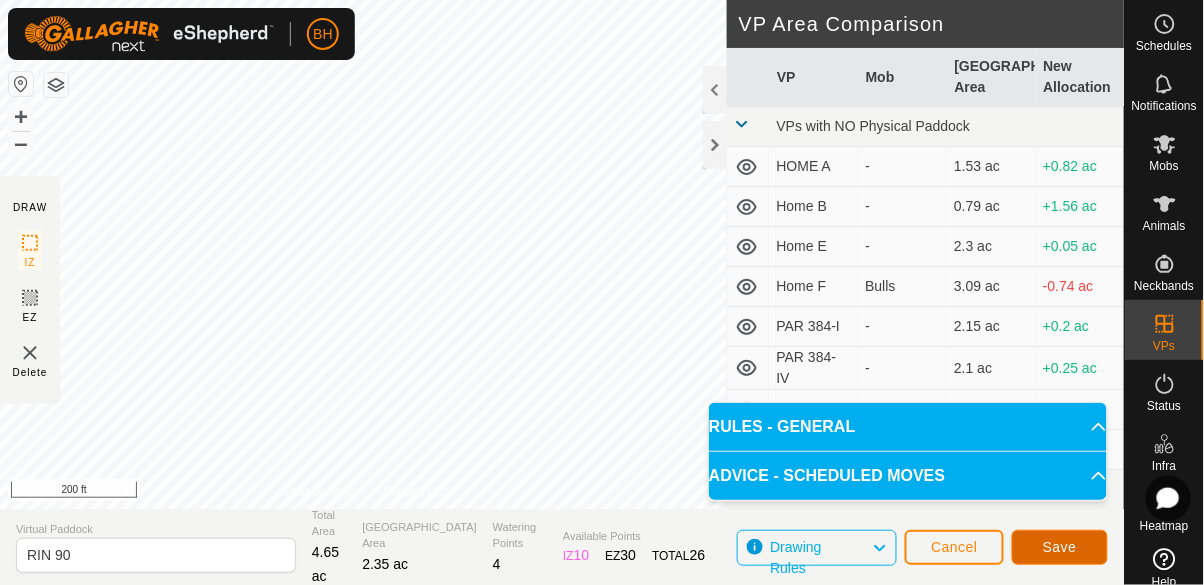 click on "Save" 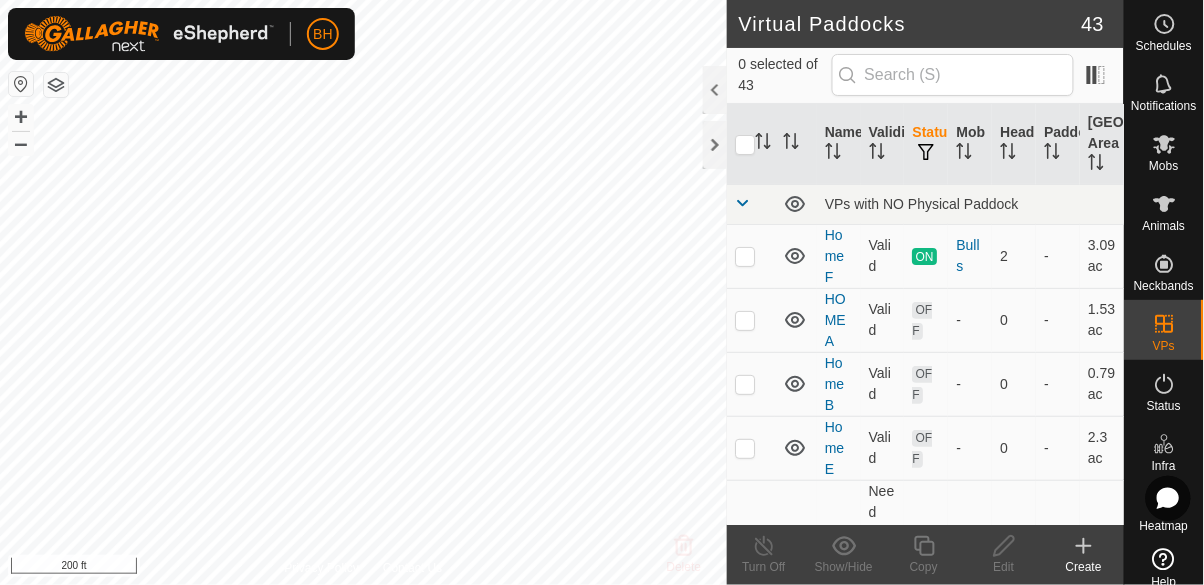 click on "Animals" at bounding box center (1164, 226) 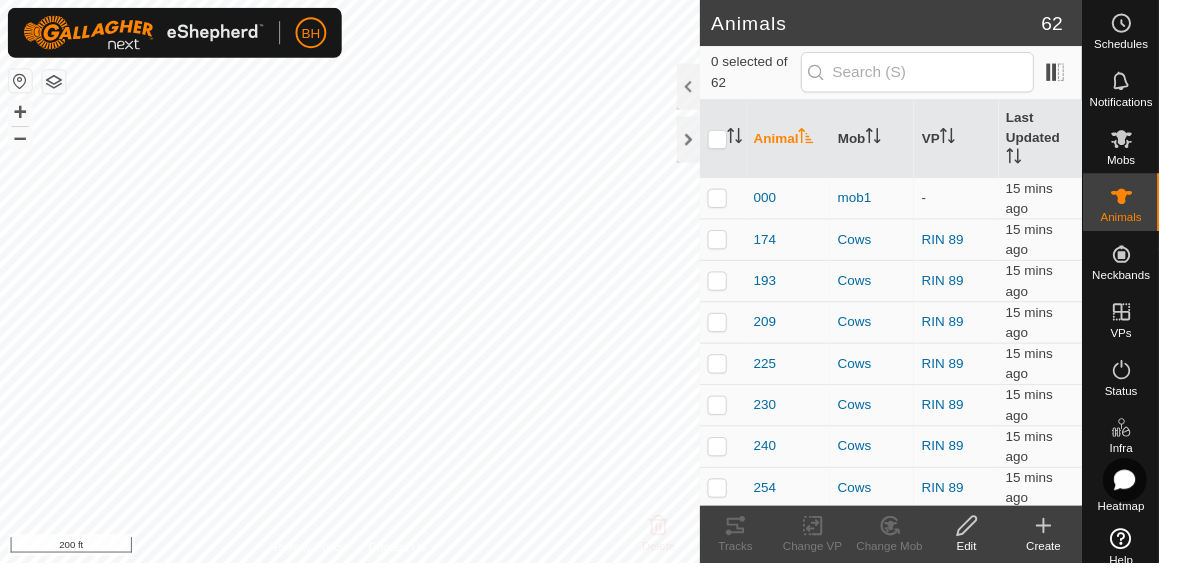 click 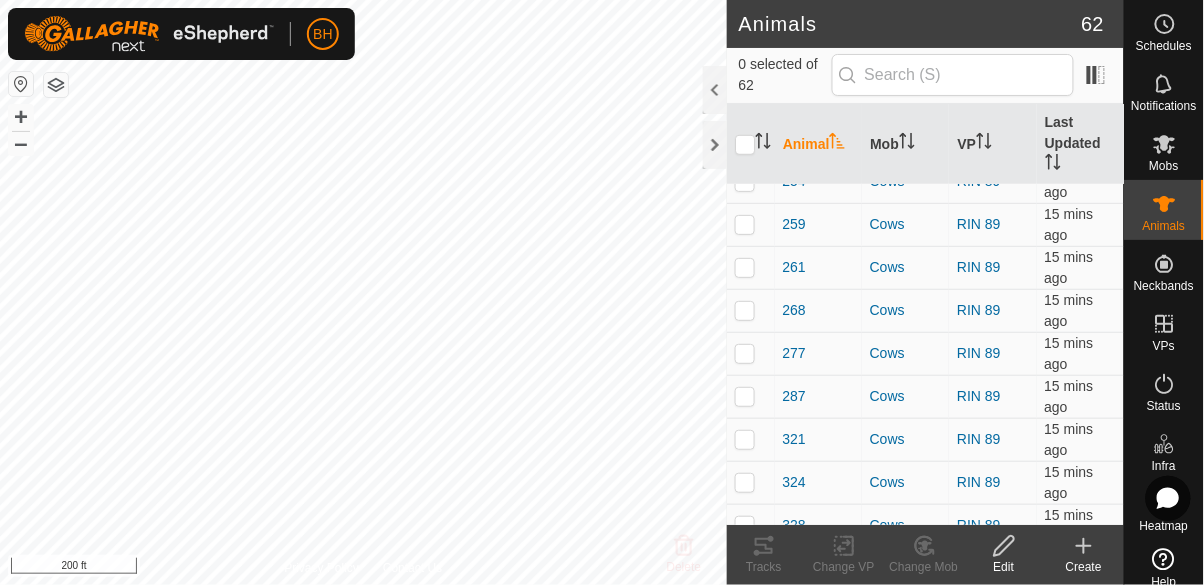 scroll, scrollTop: 327, scrollLeft: 0, axis: vertical 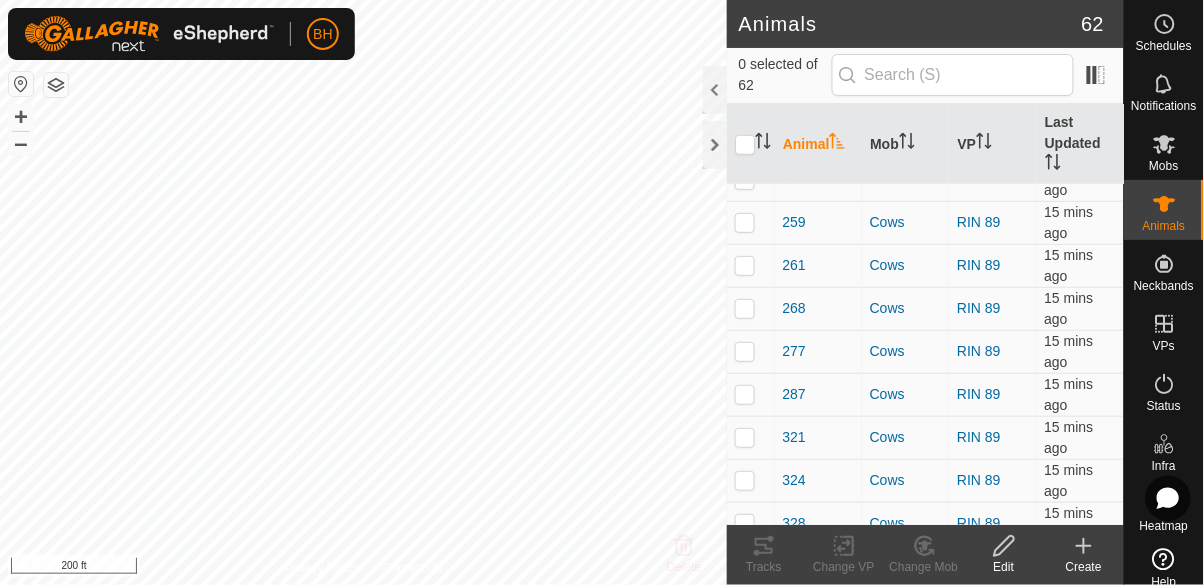 click on "Mobs" at bounding box center [1164, 166] 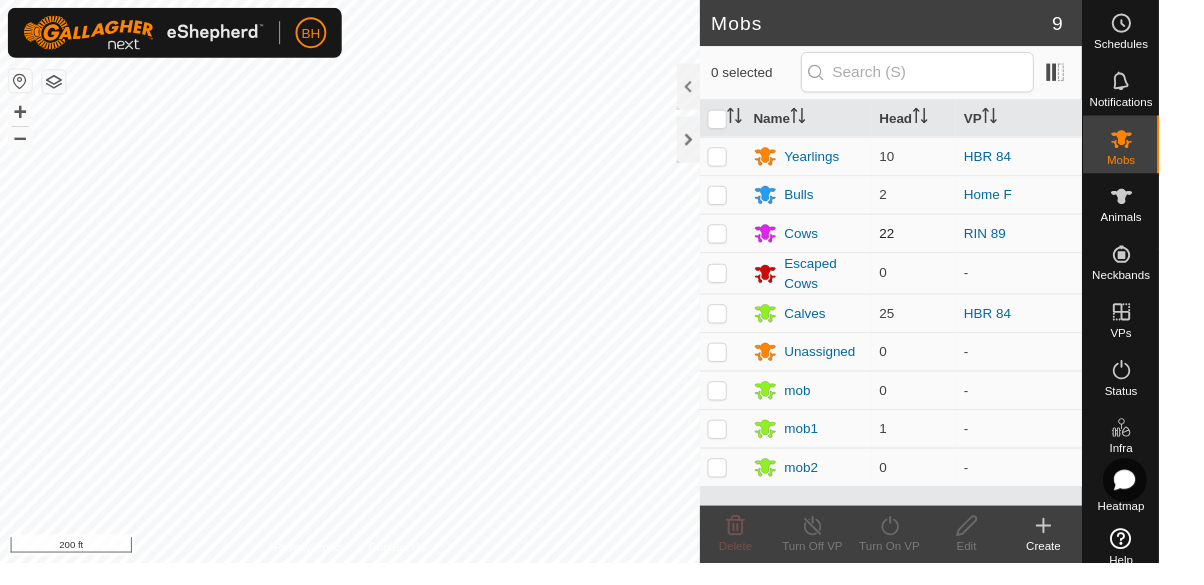 click at bounding box center (751, 242) 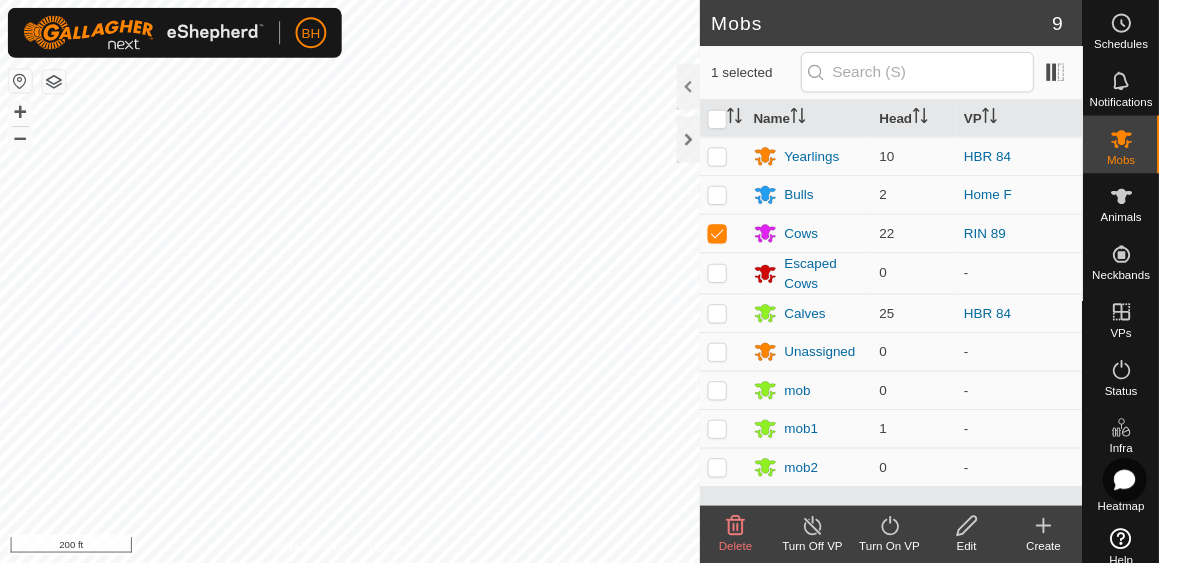 click 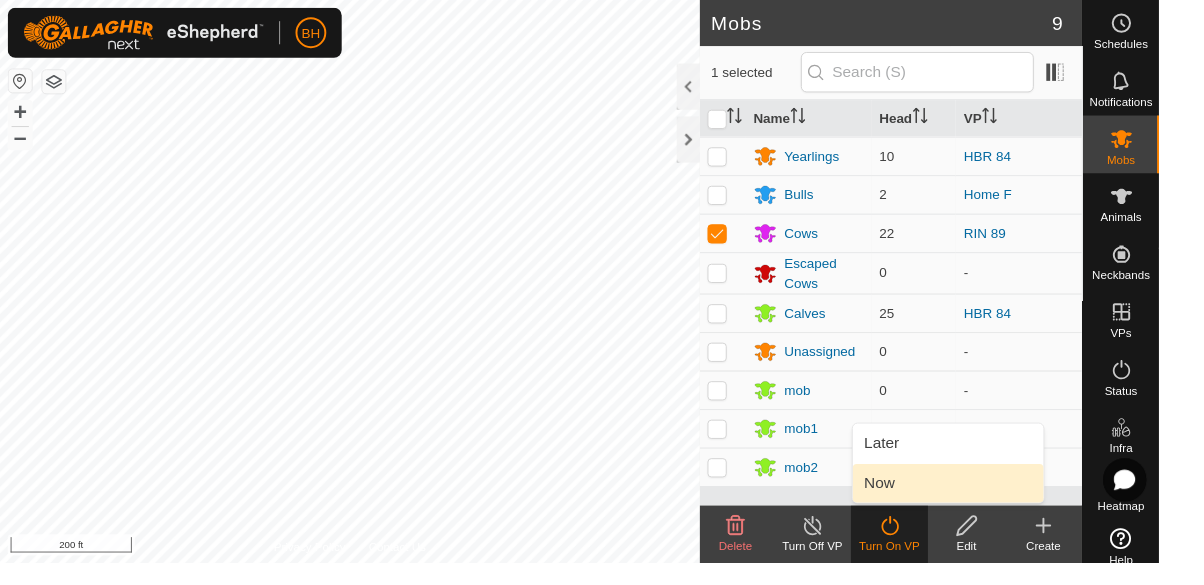 click on "Now" at bounding box center [985, 502] 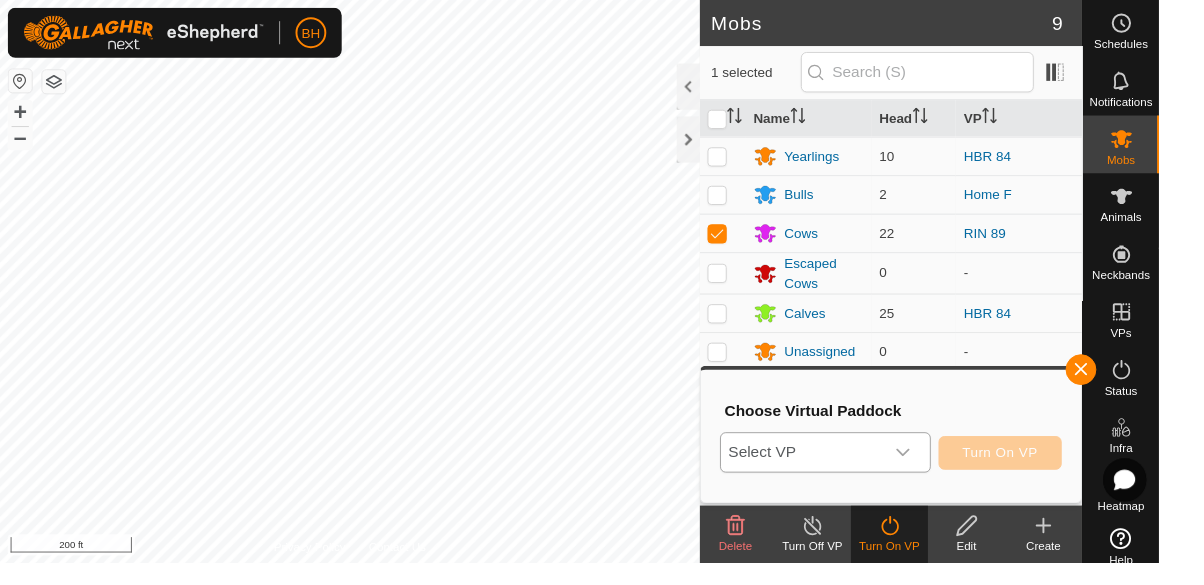 click on "Select VP" at bounding box center [833, 470] 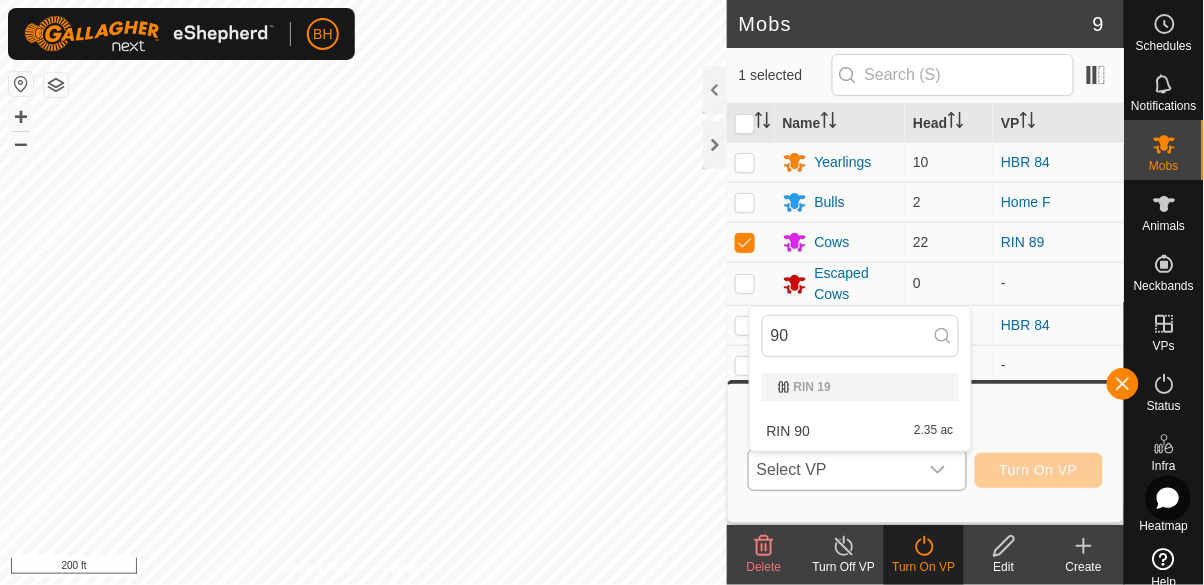 type on "90" 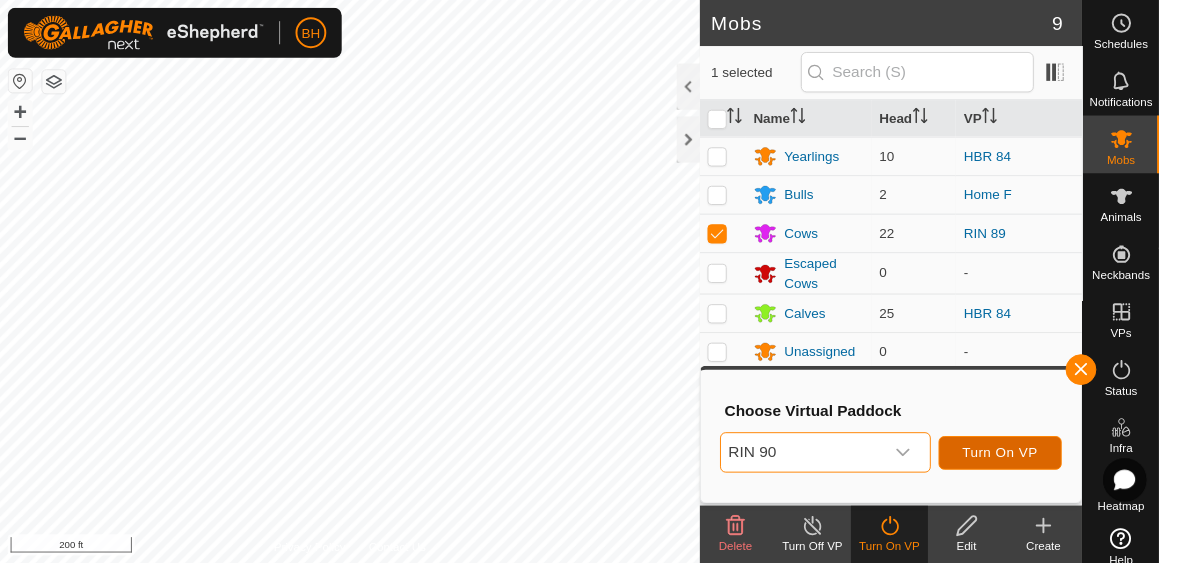click on "Turn On VP" at bounding box center (1039, 470) 